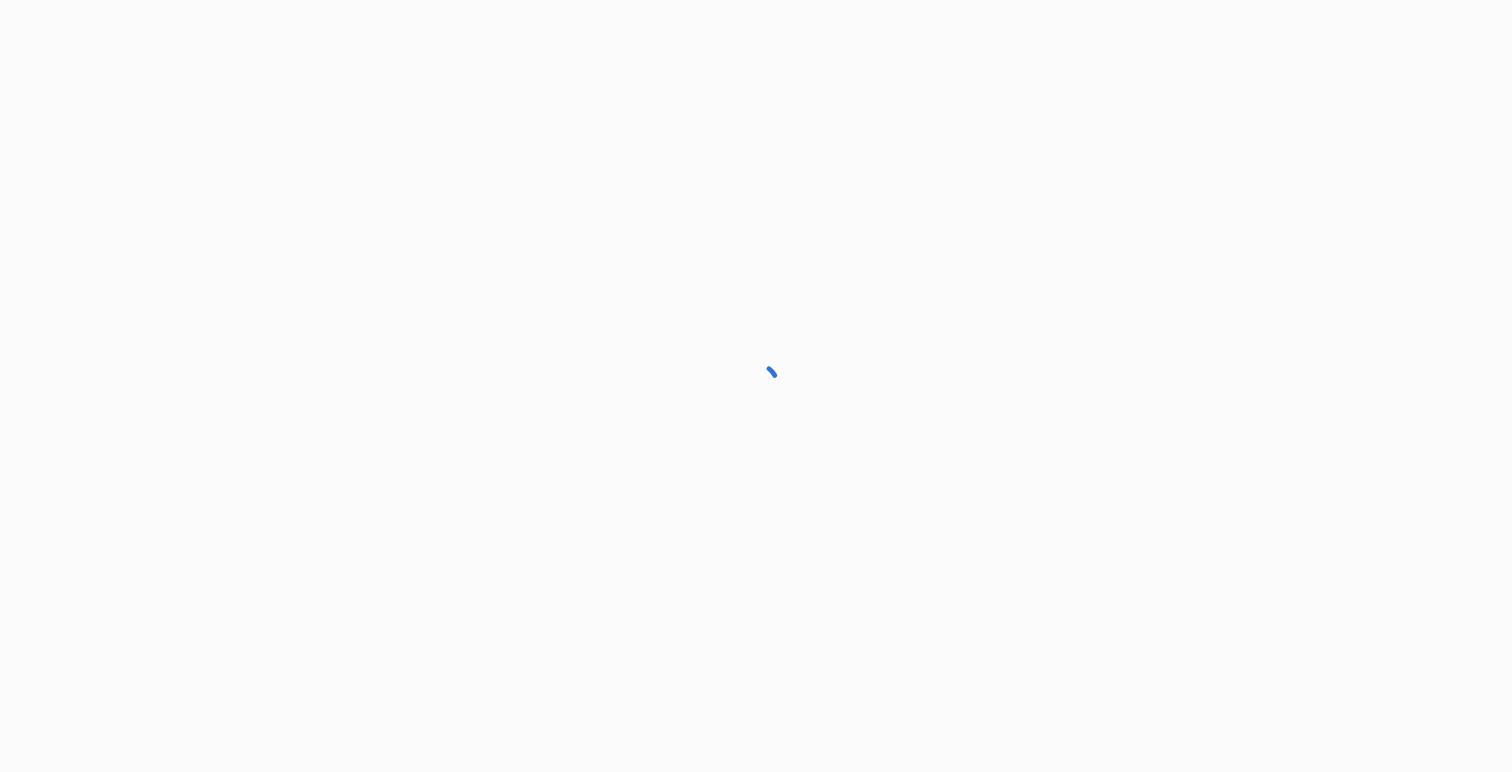 scroll, scrollTop: 0, scrollLeft: 0, axis: both 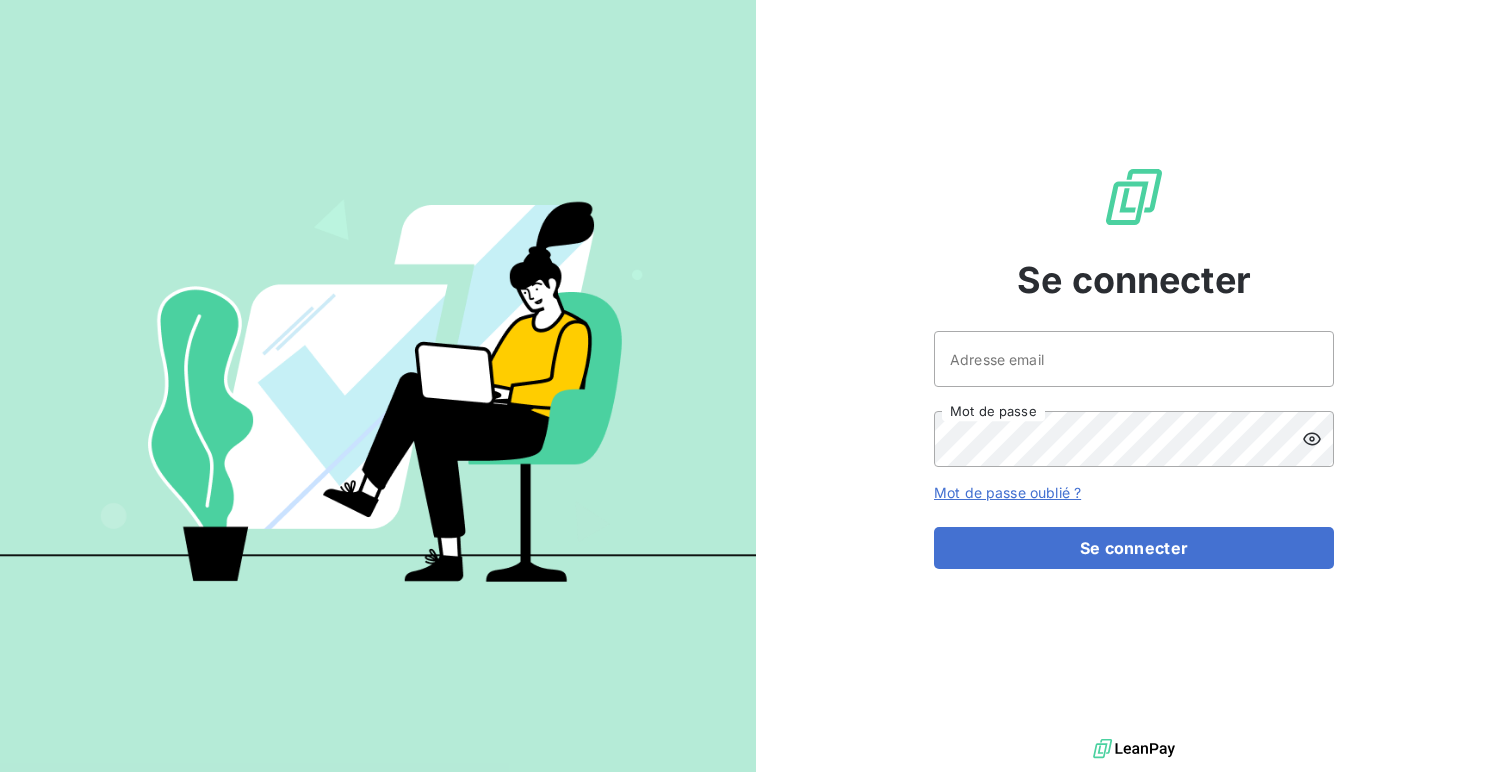 click on "Se connecter Adresse email Mot de passe Mot de passe oublié ? Se connecter" at bounding box center [1134, 367] 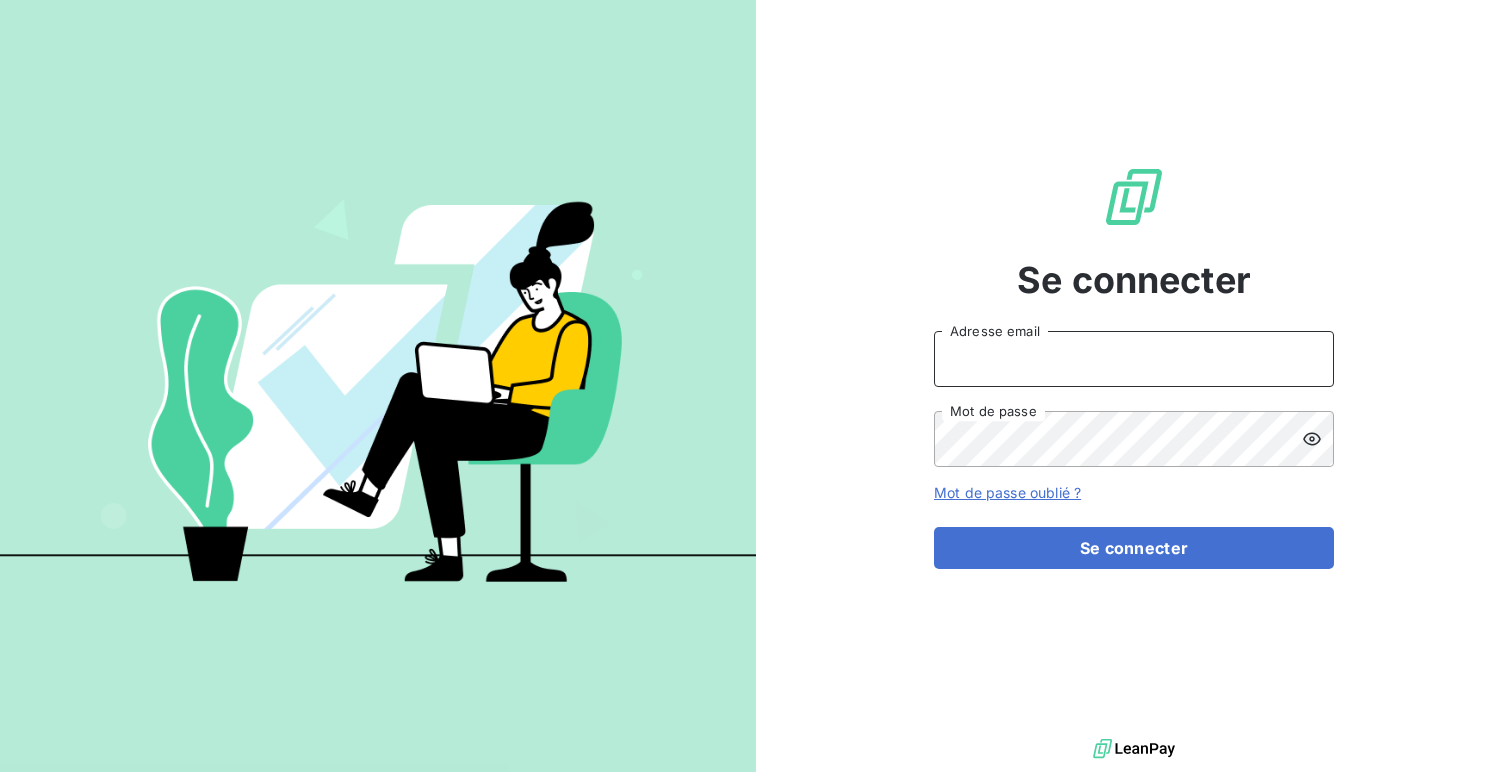 click on "Adresse email" at bounding box center [1134, 359] 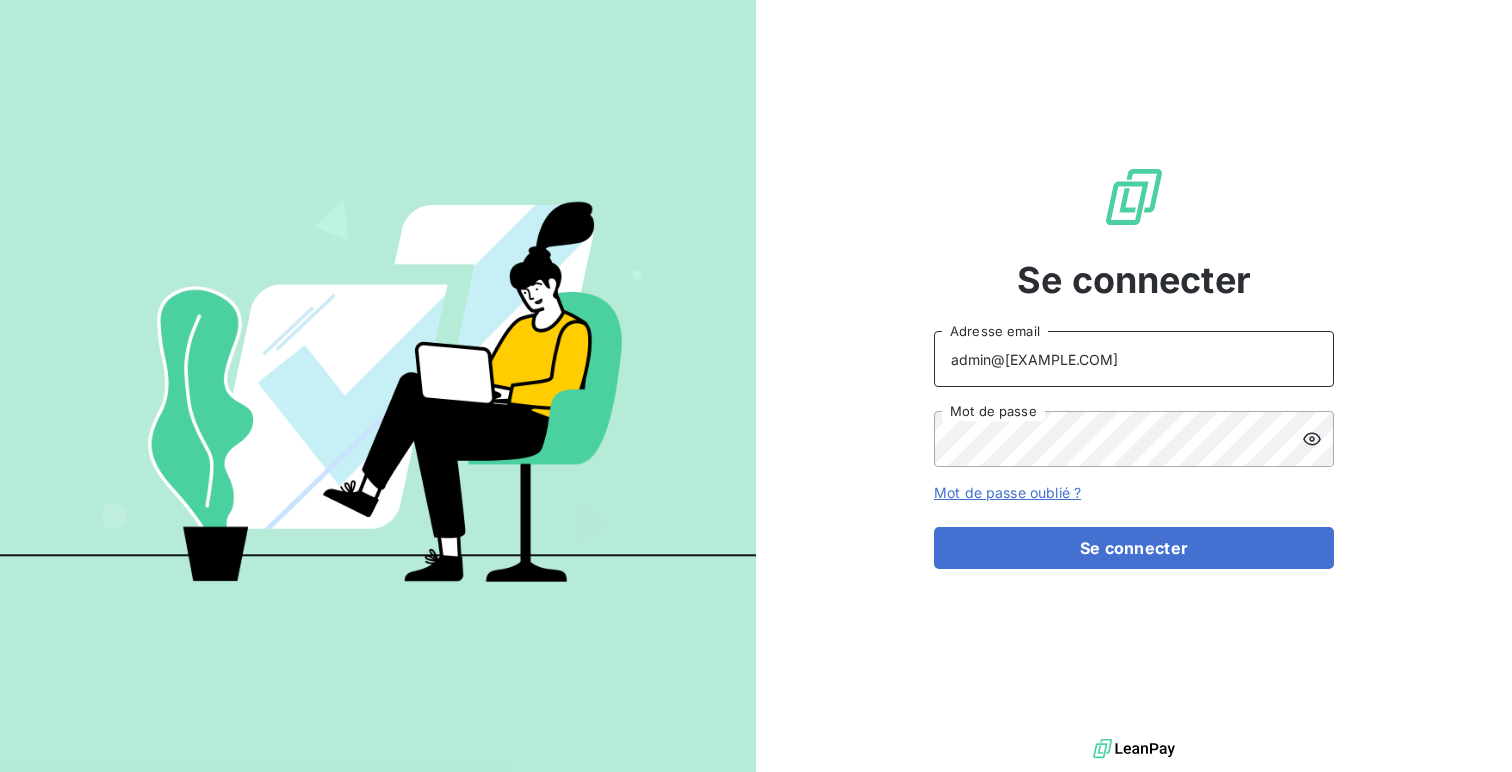 type on "admin@[EXAMPLE.COM]" 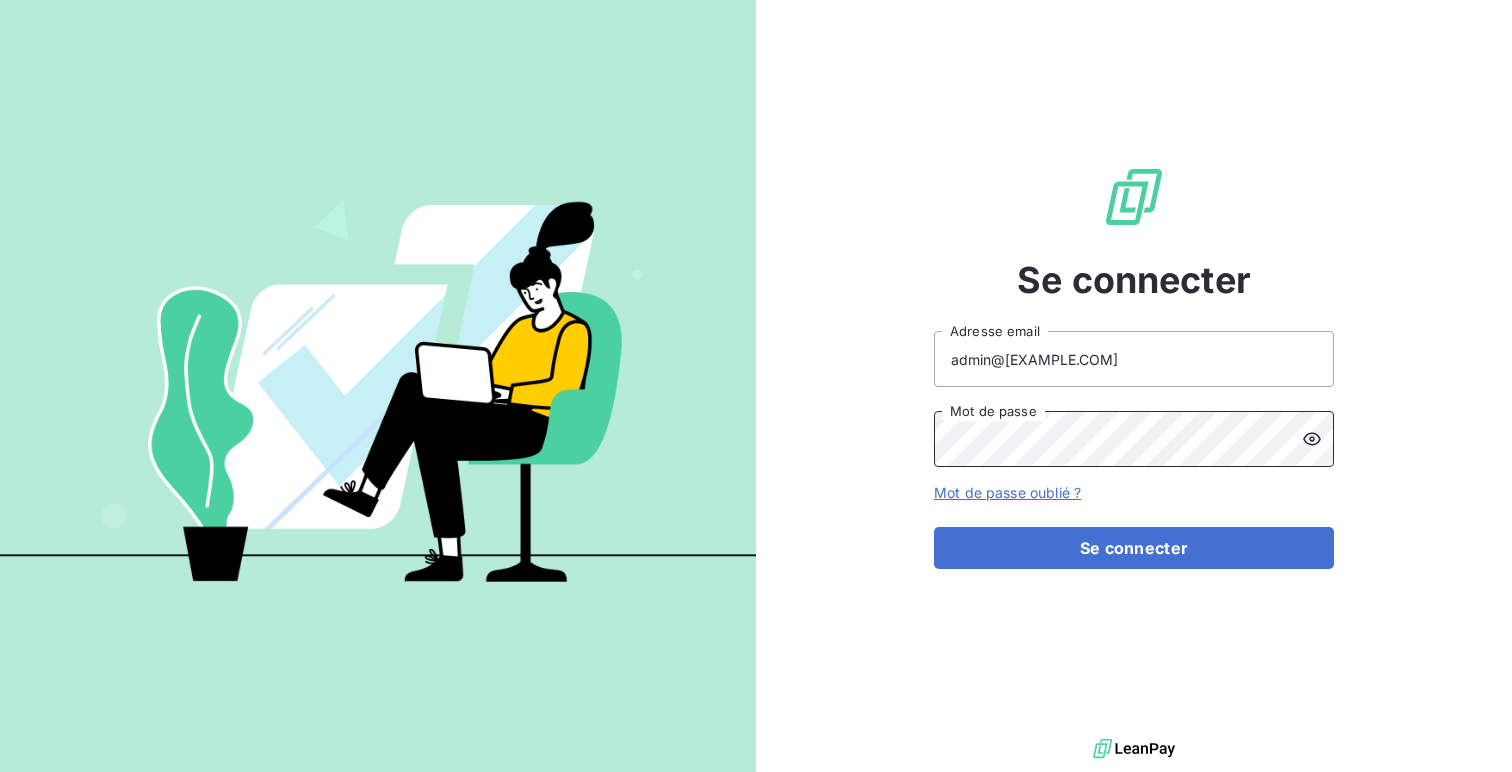 click on "Se connecter" at bounding box center (1134, 548) 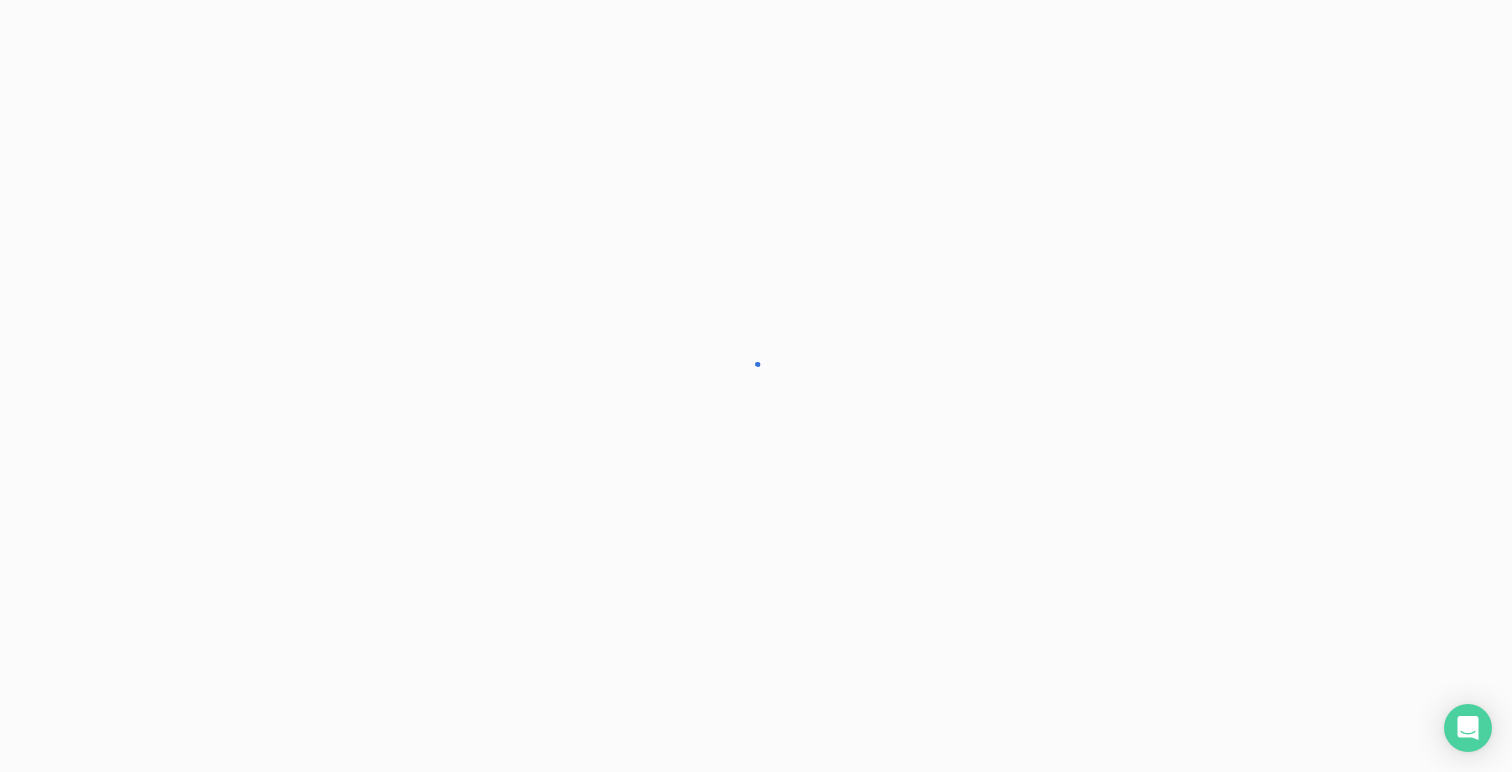 scroll, scrollTop: 0, scrollLeft: 0, axis: both 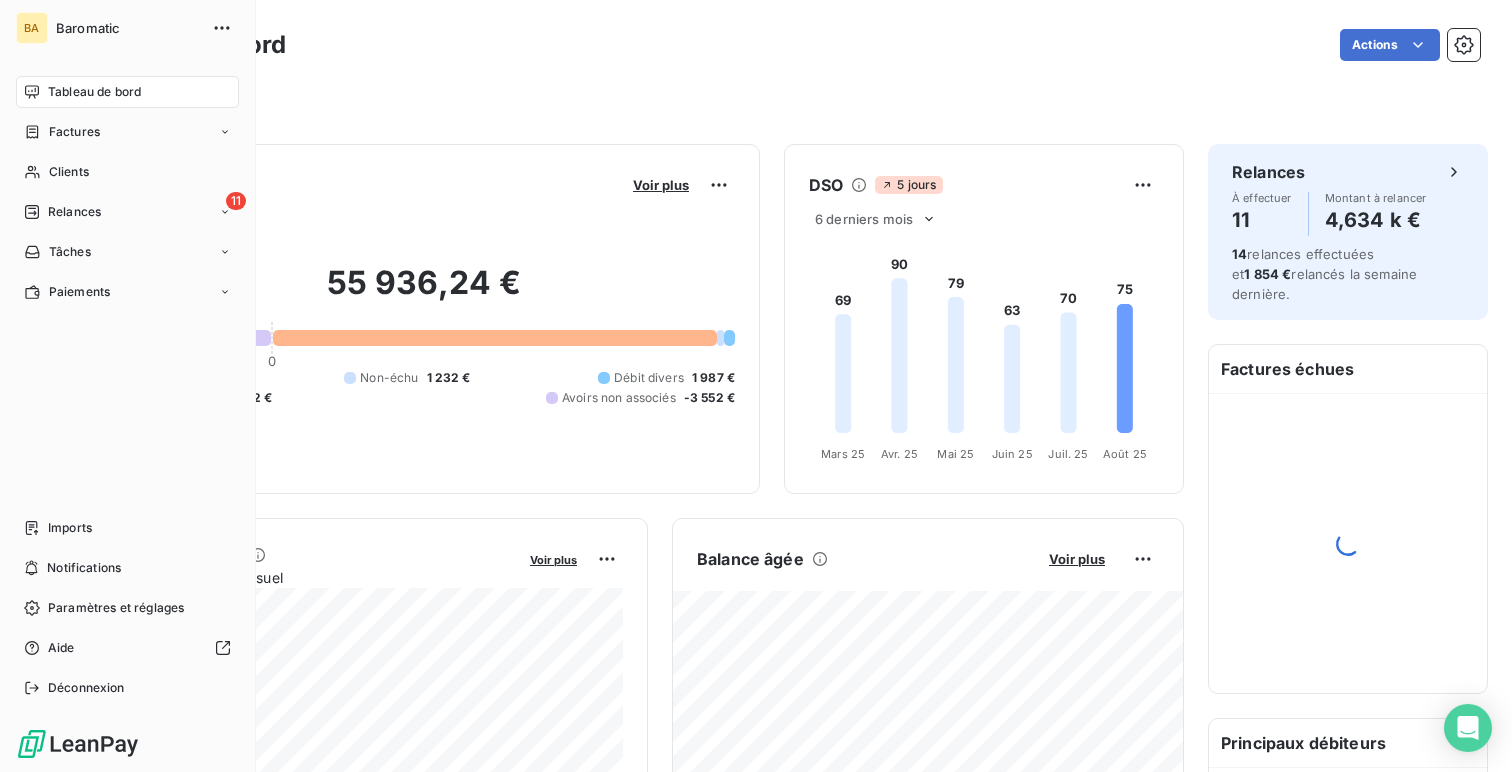 click on "Imports" at bounding box center [70, 528] 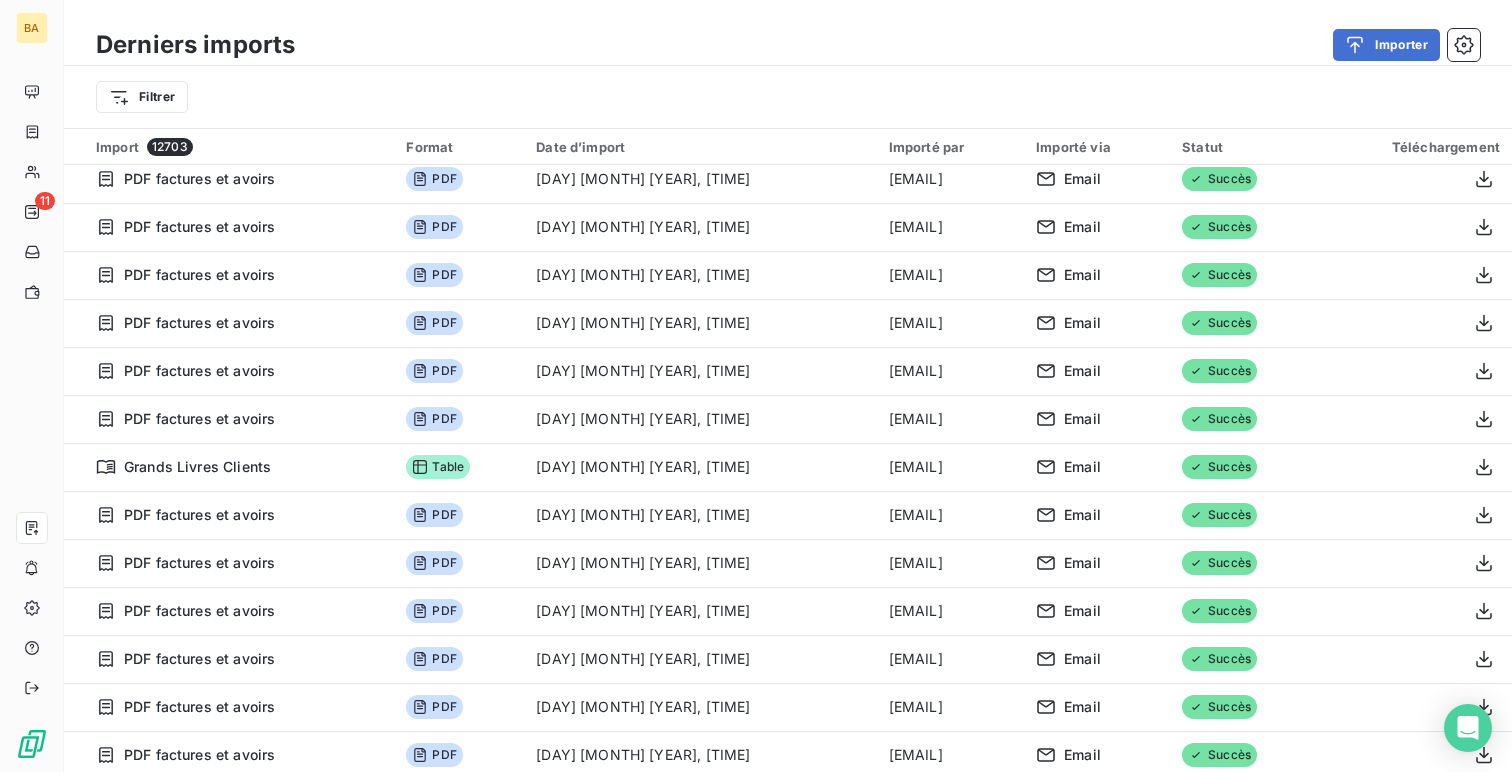 scroll, scrollTop: 3938, scrollLeft: 0, axis: vertical 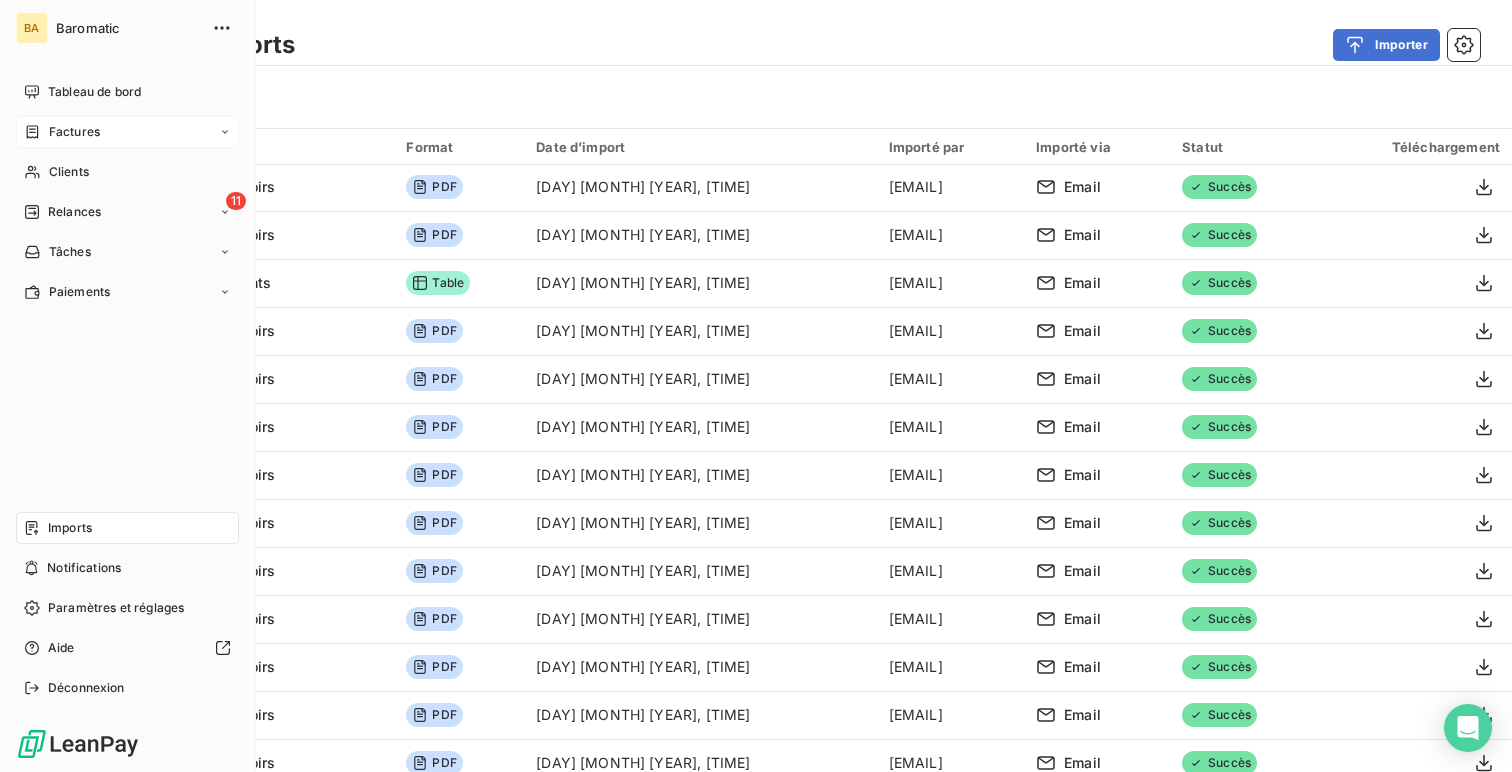 click 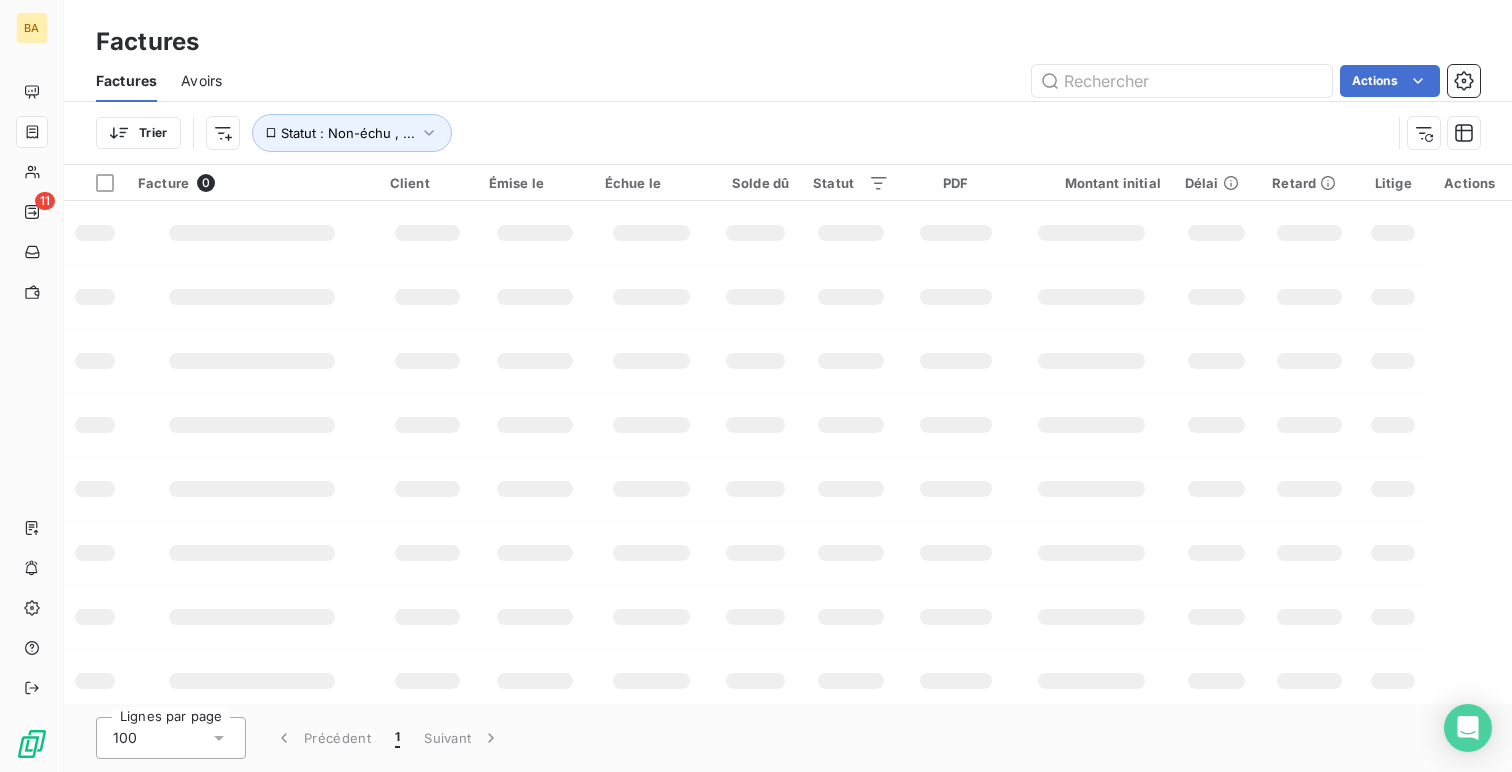 click on "Trier Statut  : Non-échu , ..." at bounding box center (788, 133) 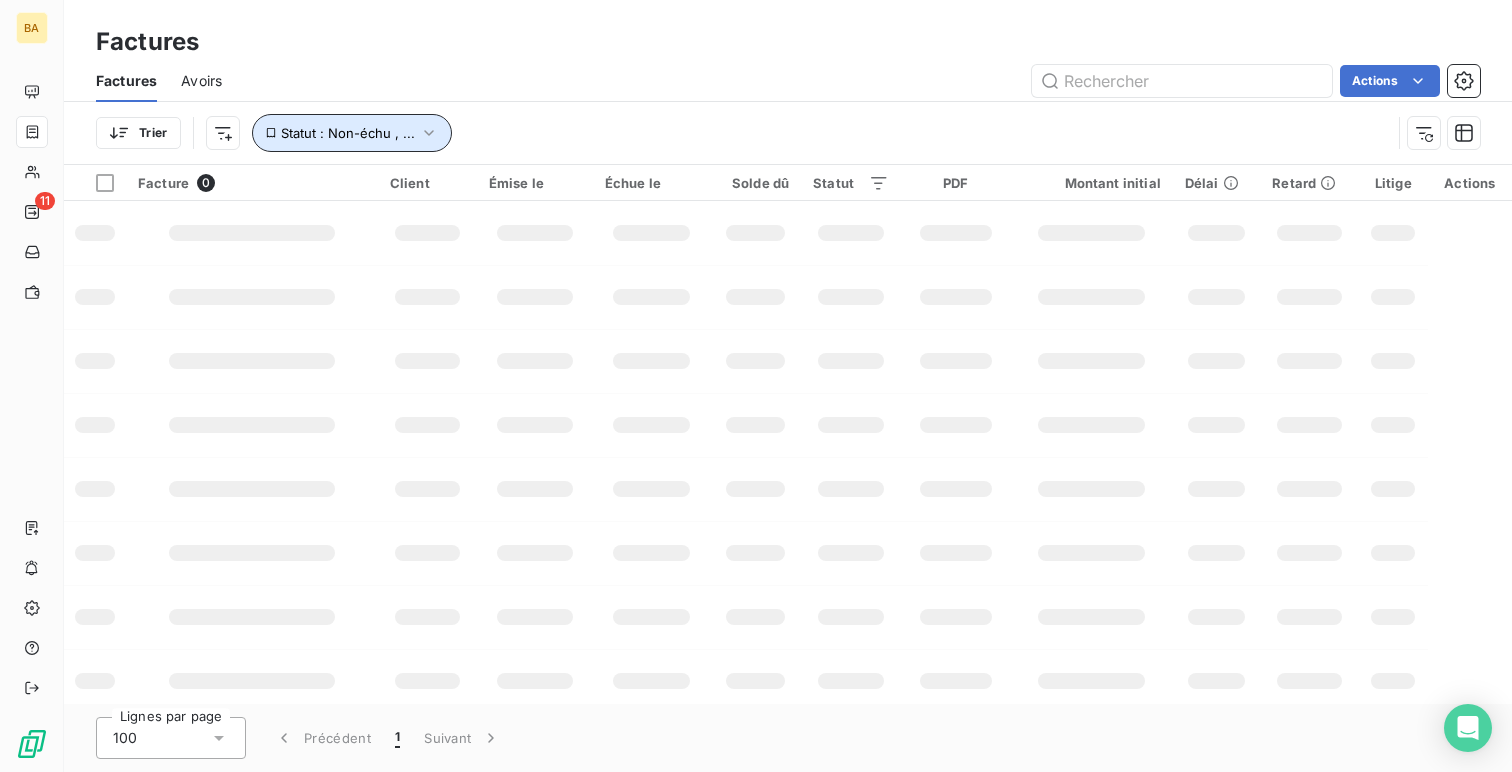 click on "Statut  : Non-échu , ..." at bounding box center [348, 133] 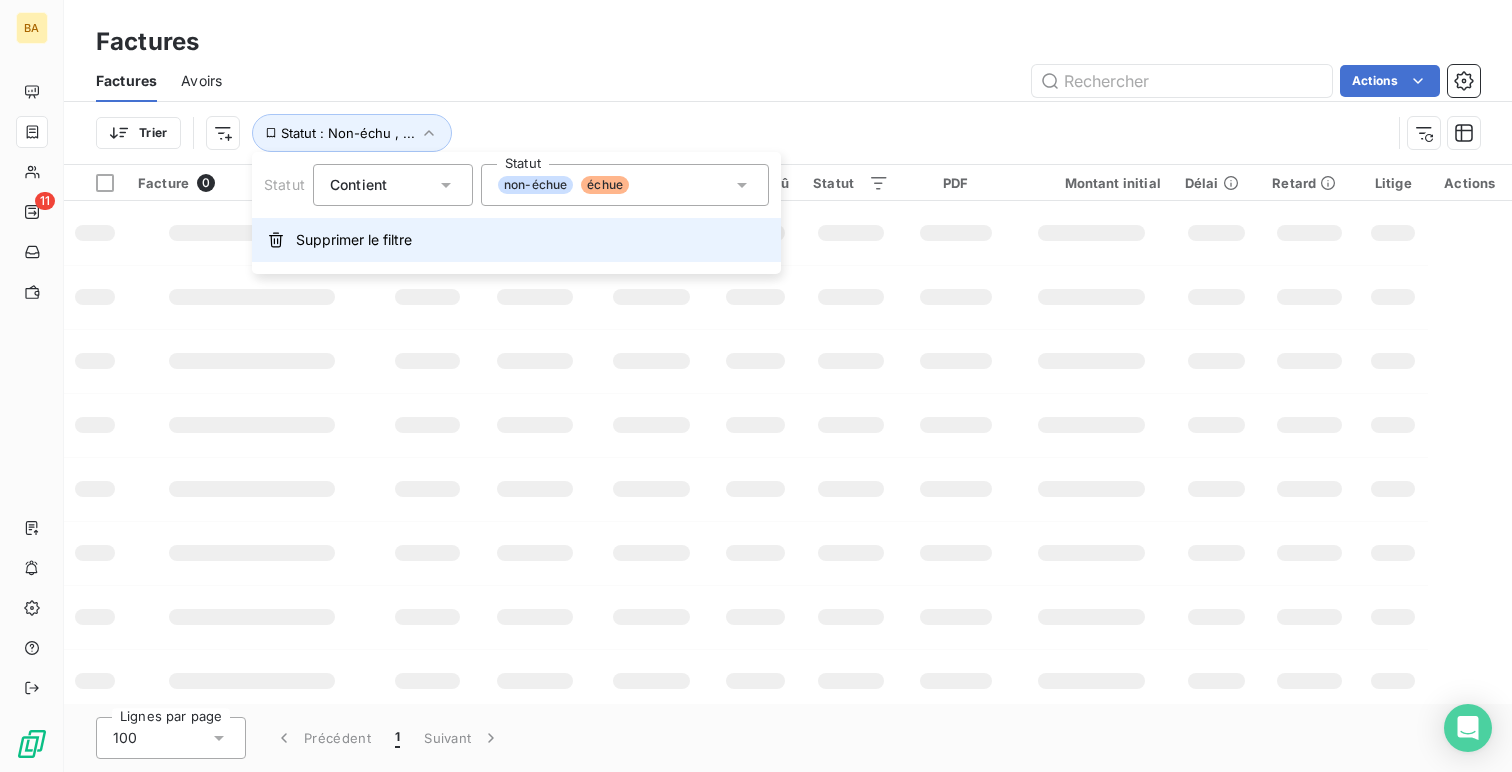 click on "Supprimer le filtre" at bounding box center (354, 240) 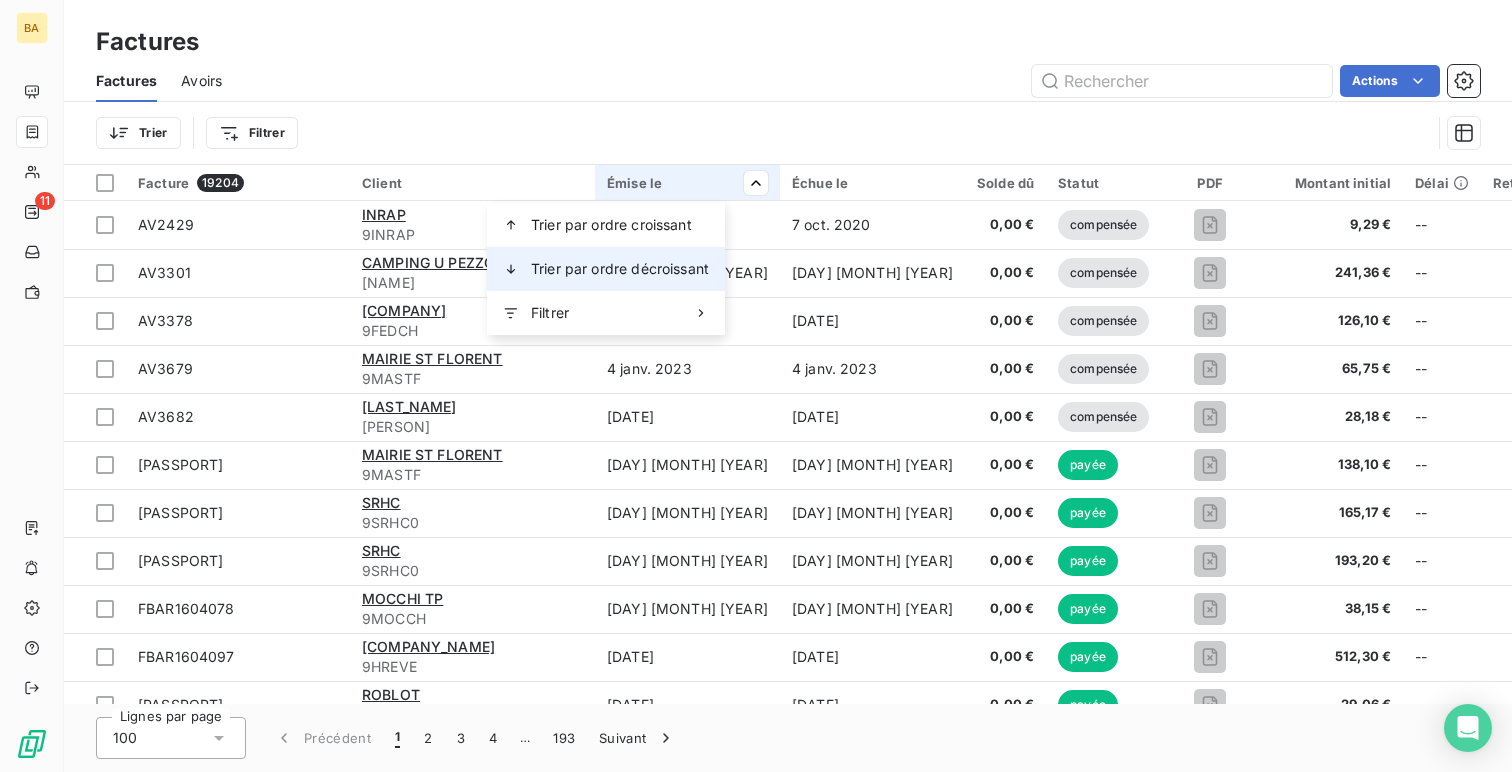 click on "Trier par ordre décroissant" at bounding box center [606, 269] 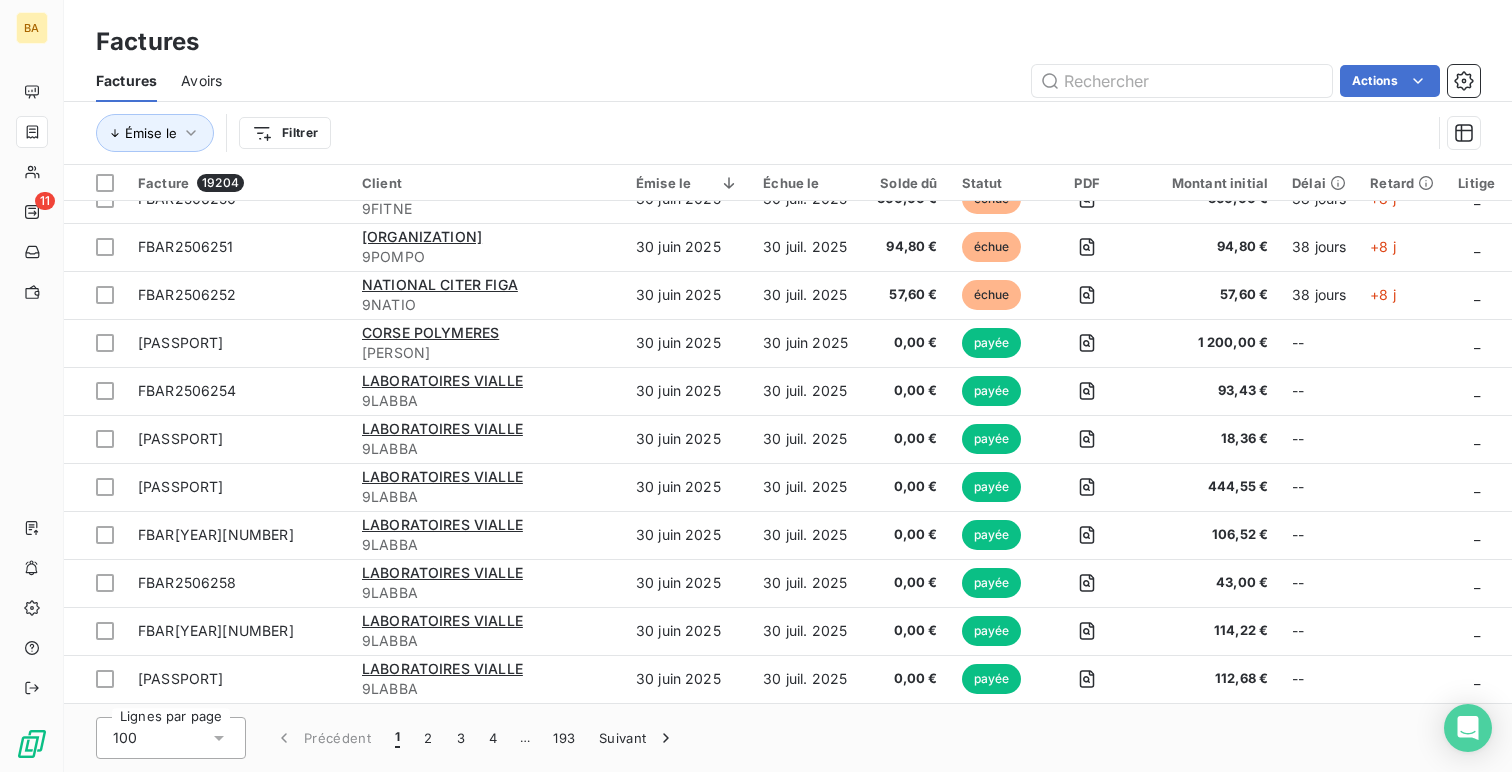 scroll, scrollTop: 0, scrollLeft: 0, axis: both 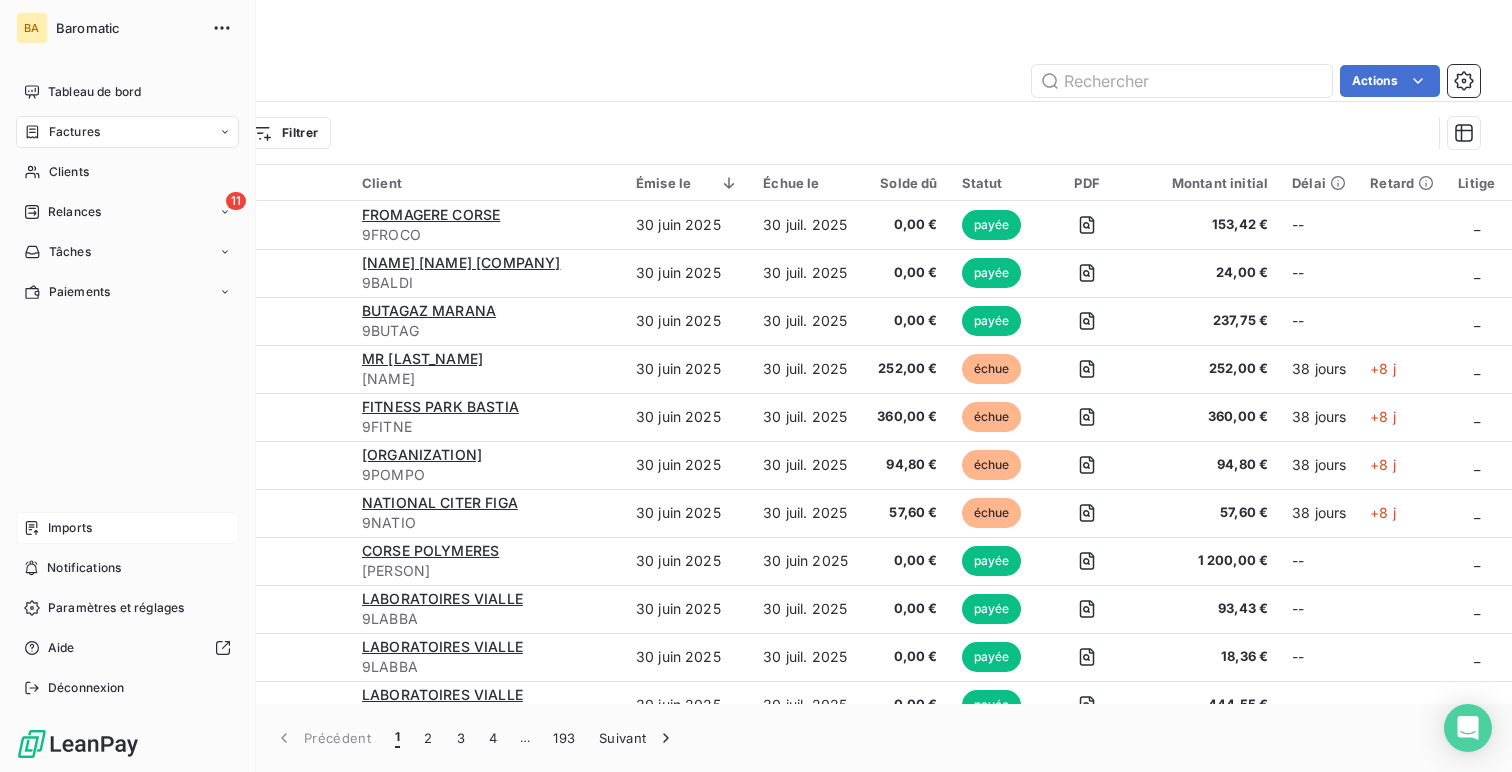 click on "Imports" at bounding box center (70, 528) 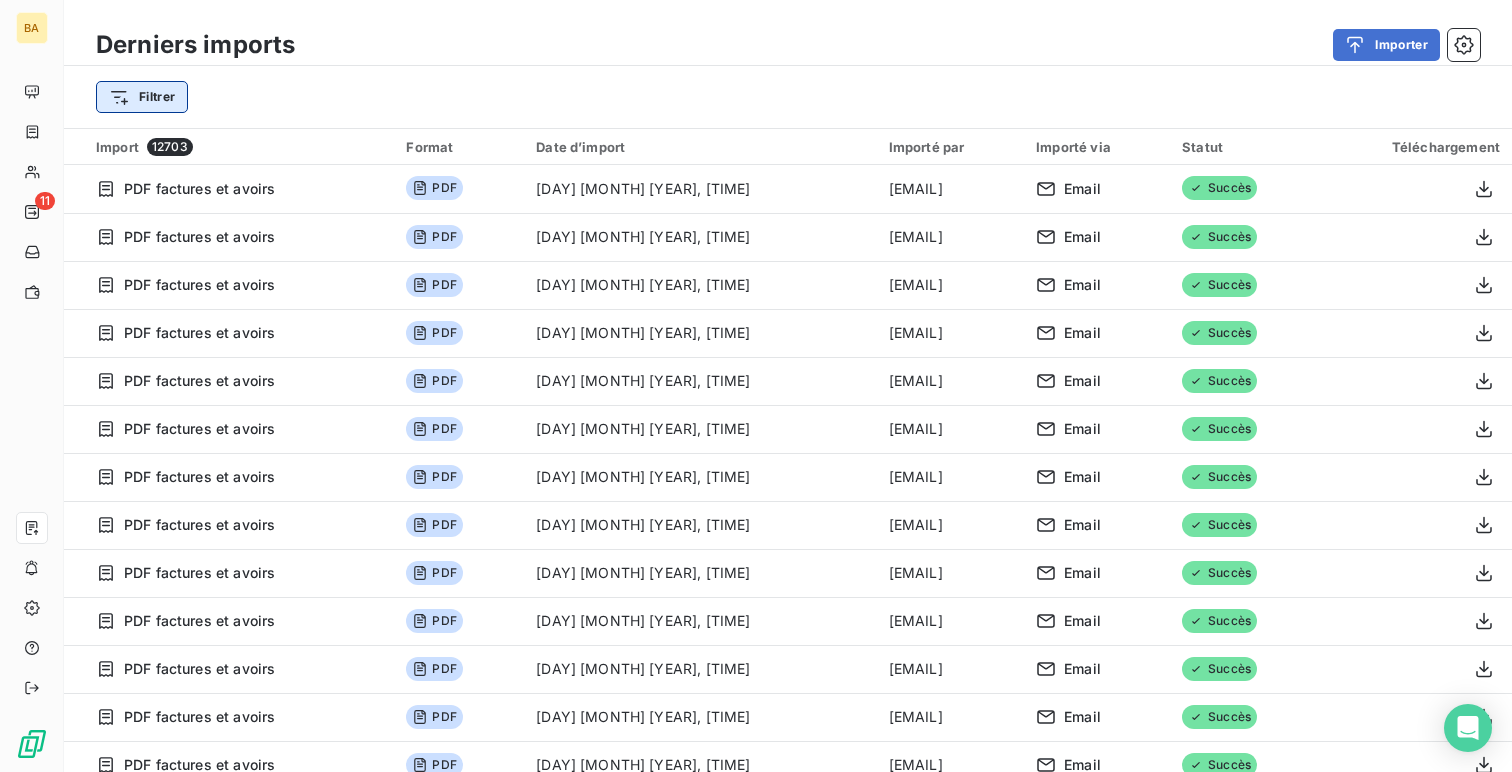 click on "[NUMBER] [MONTH] [YEAR], [TIME] [EMAIL]   Email Succès PDF factures et avoirs PDF [MONTH] [YEAR], [TIME] [EMAIL]   Email Succès PDF factures et avoirs PDF [MONTH] [YEAR], [TIME] [EMAIL]   Email Succès PDF factures et avoirs PDF [MONTH] [YEAR], [TIME] [EMAIL]   Email Succès PDF factures et avoirs PDF [MONTH] [YEAR], [TIME] [EMAIL]   Email Succès PDF factures et avoirs PDF [MONTH] [YEAR], [TIME] [EMAIL]   Email Succès PDF factures et avoirs PDF [MONTH] [YEAR], [TIME] [EMAIL]   Email Succès PDF factures et avoirs PDF [MONTH] [YEAR], [TIME] [EMAIL]   Email Succès PDF factures et avoirs PDF [MONTH] [YEAR], [TIME] [EMAIL]   Email Succès PDF   Email" at bounding box center [756, 386] 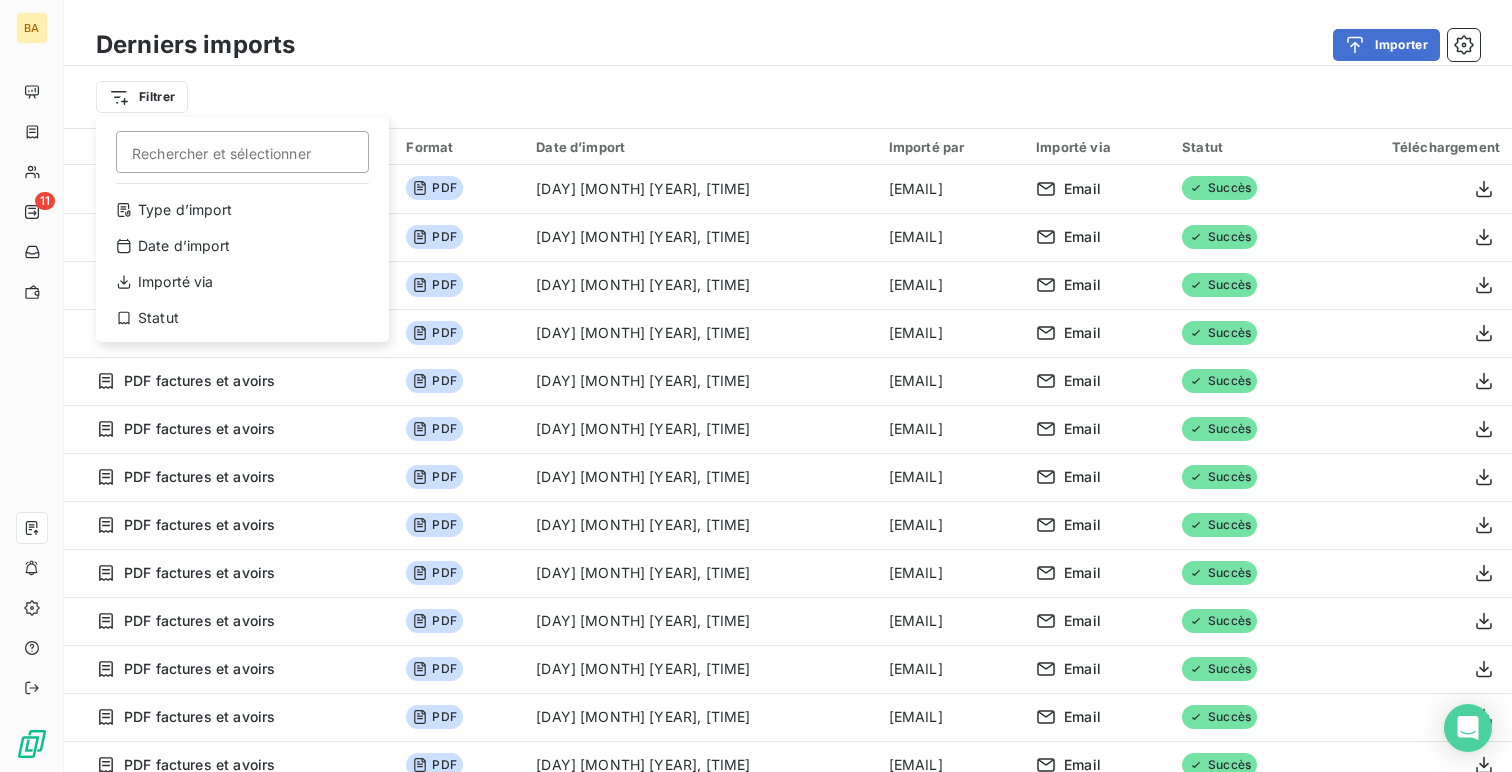 click on "Type d’import Date d’import Importé via Statut" at bounding box center [242, 268] 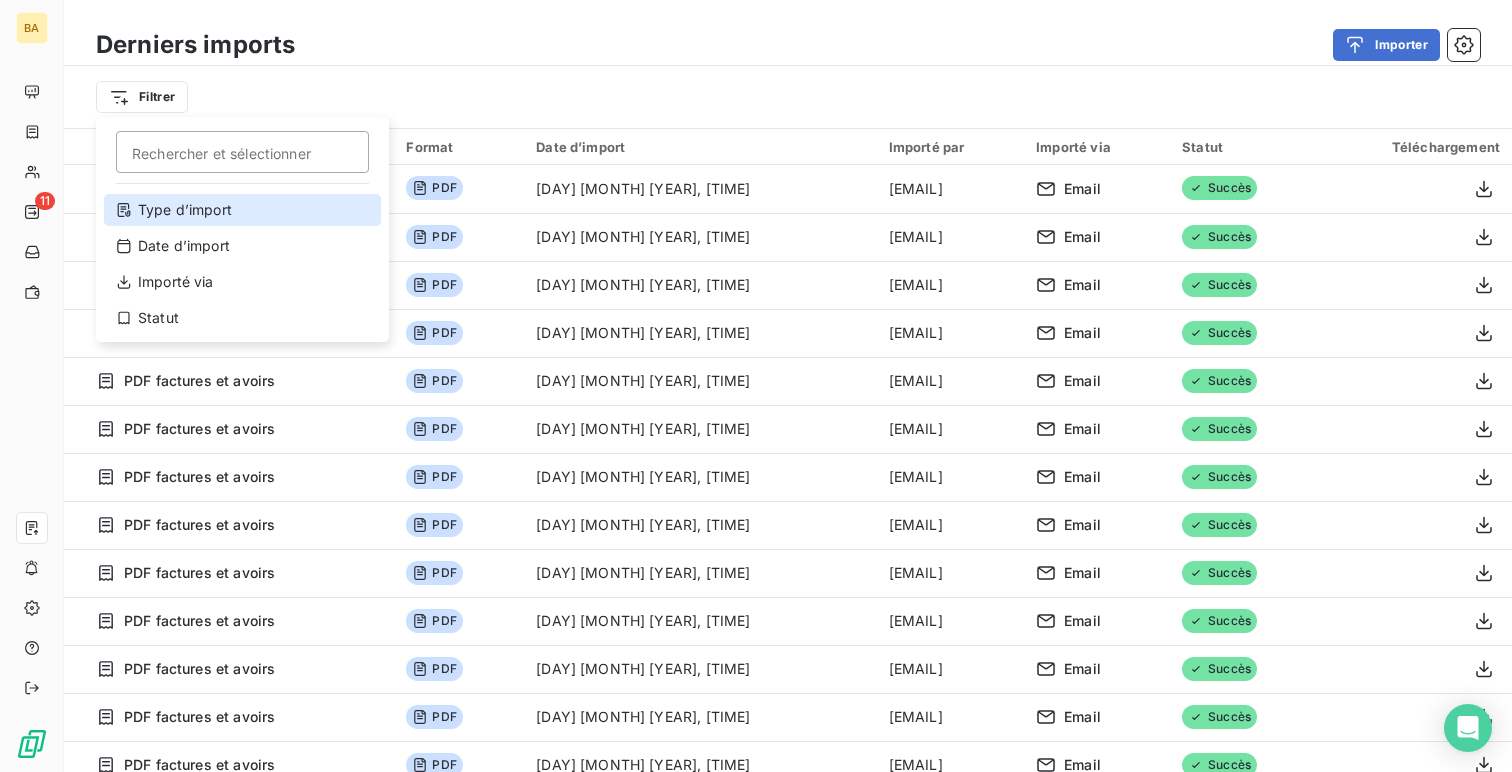 click on "Type d’import" at bounding box center (242, 210) 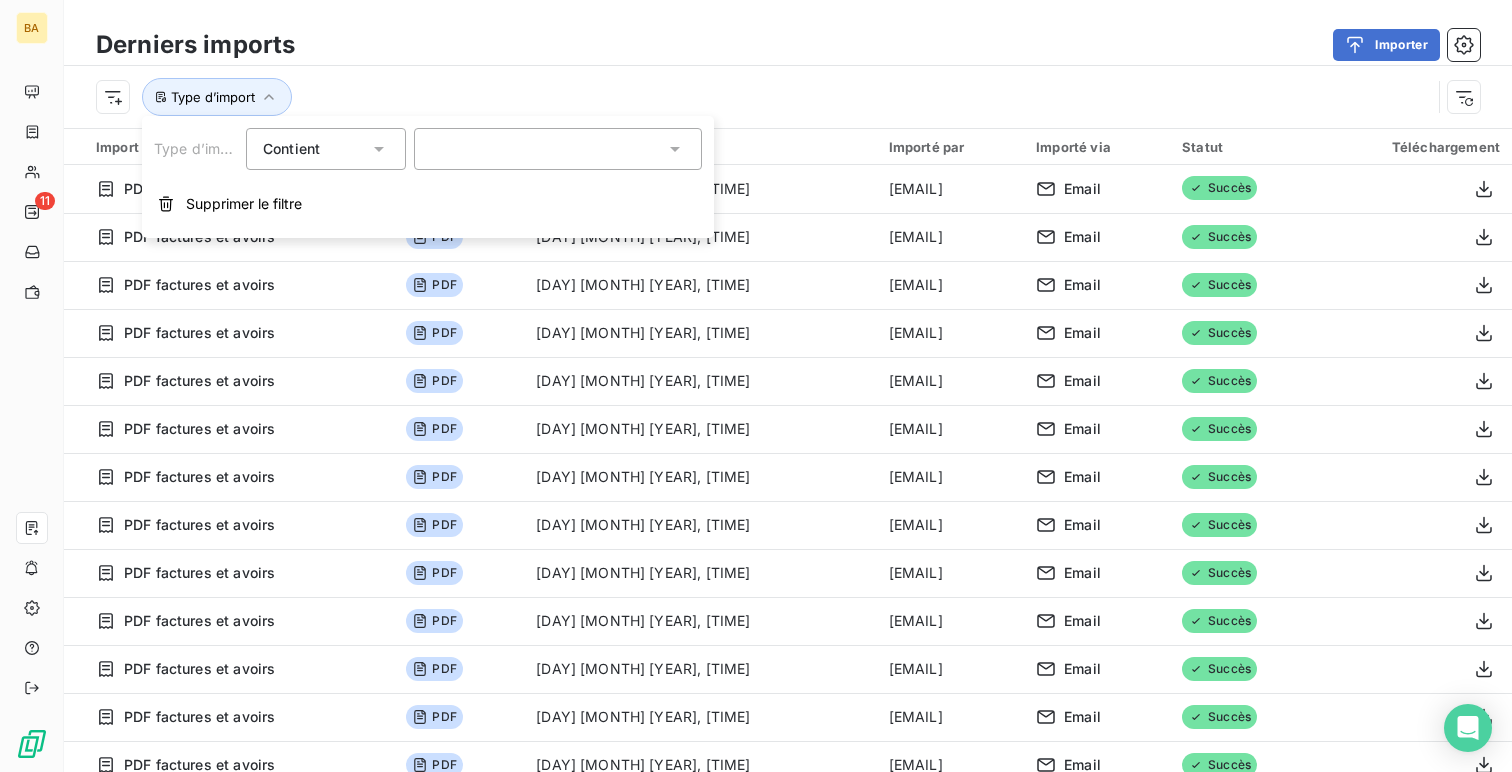click on "Contient is" at bounding box center (326, 149) 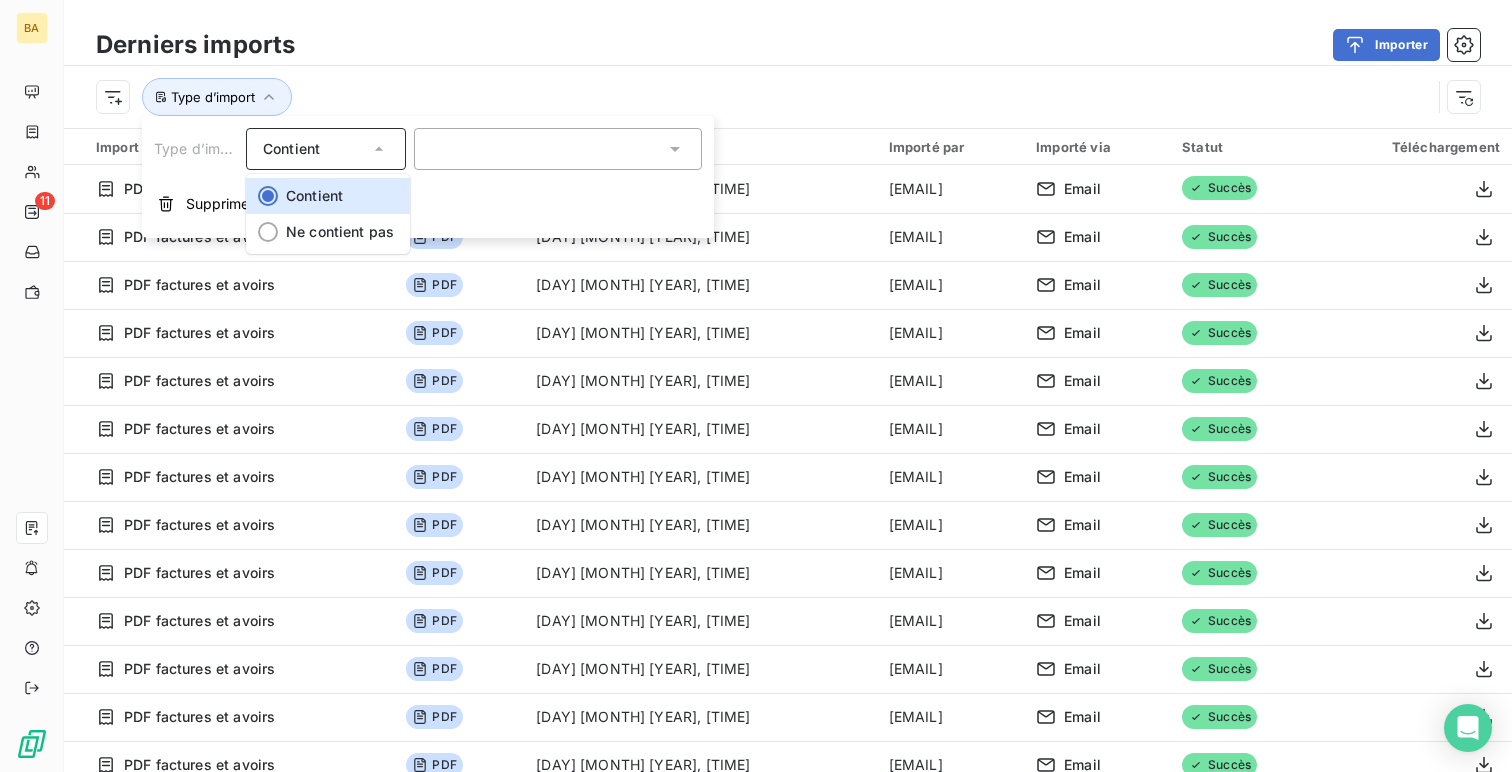 click at bounding box center [558, 149] 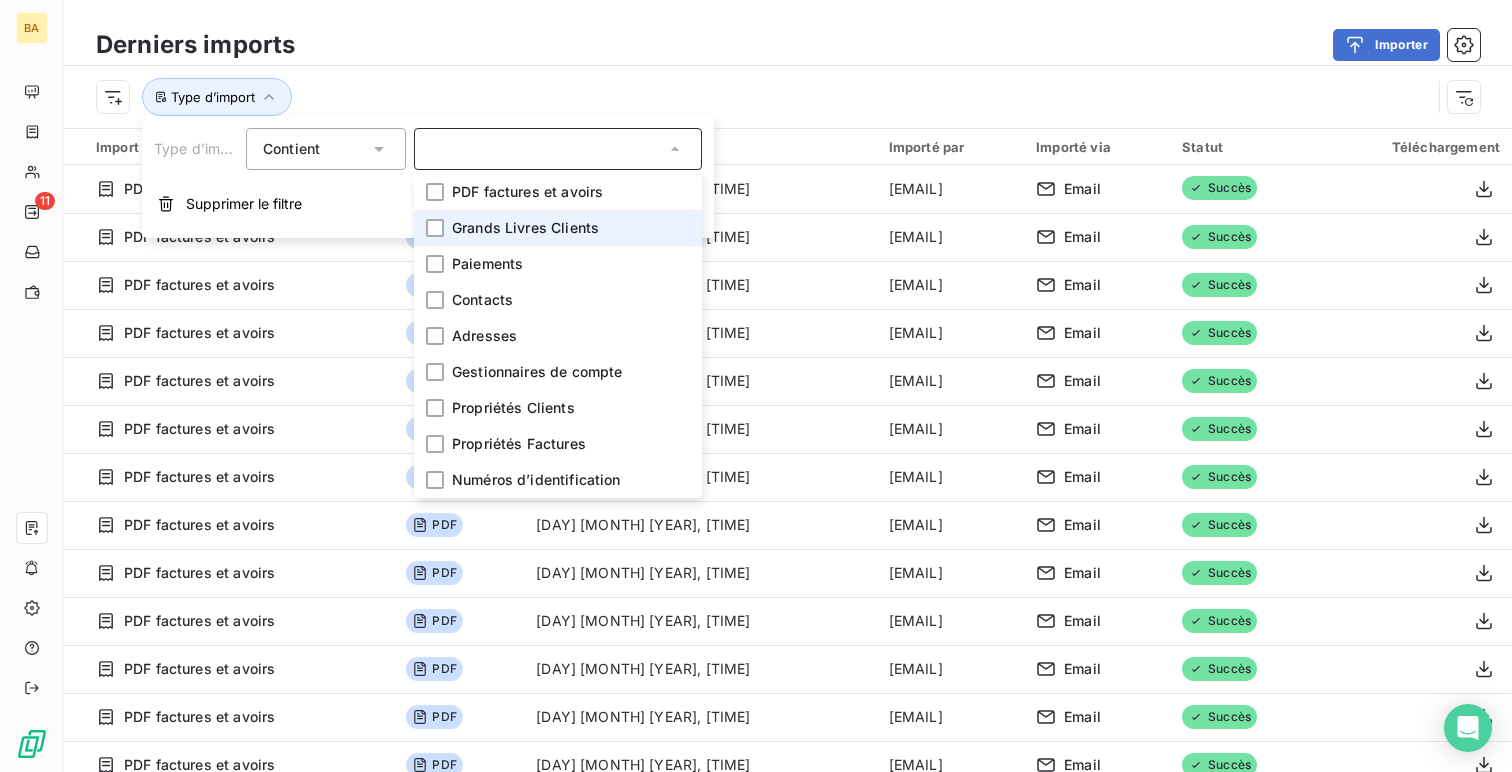 click on "Grands Livres Clients" at bounding box center [525, 228] 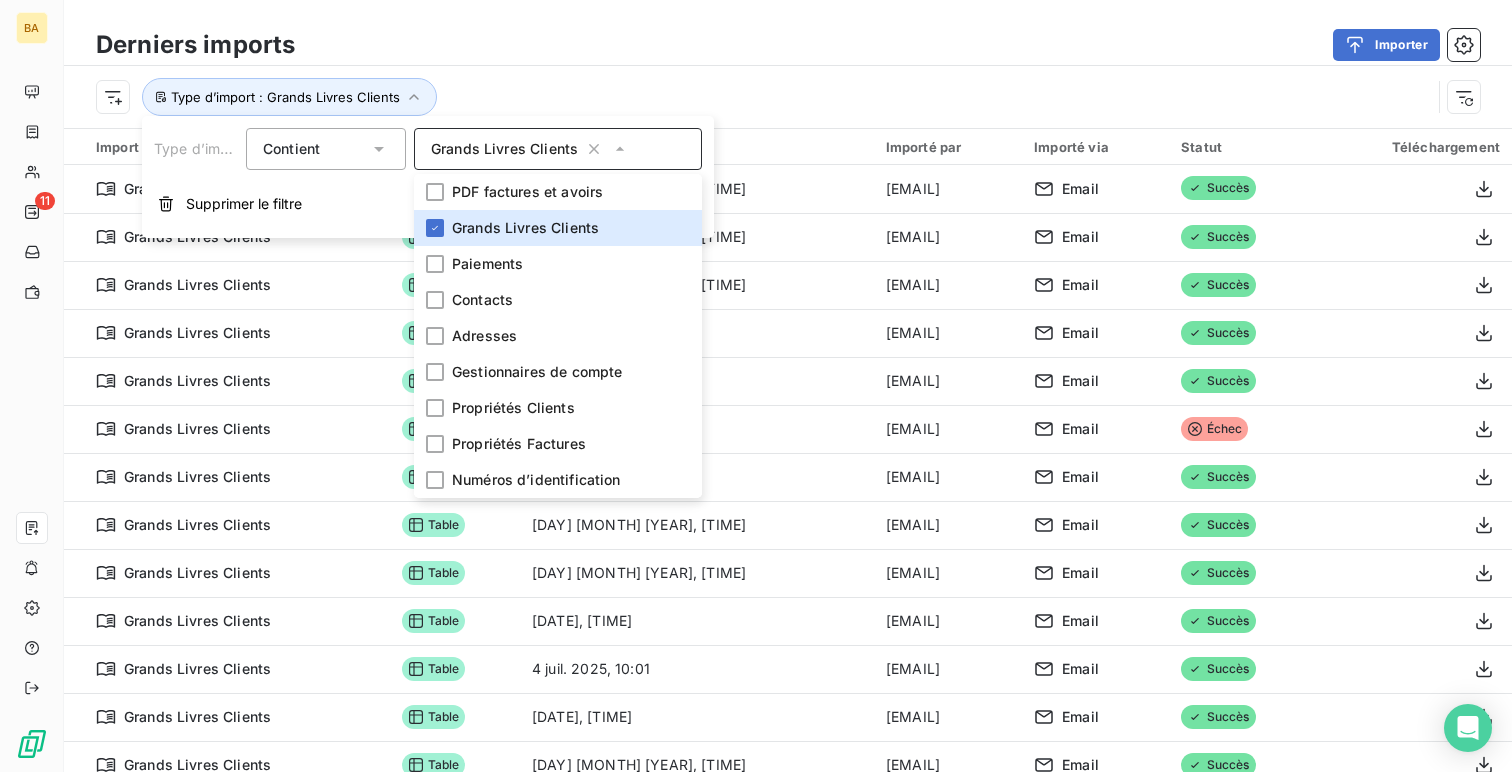 click on "Type d’import  : Grands Livres Clients" at bounding box center [763, 97] 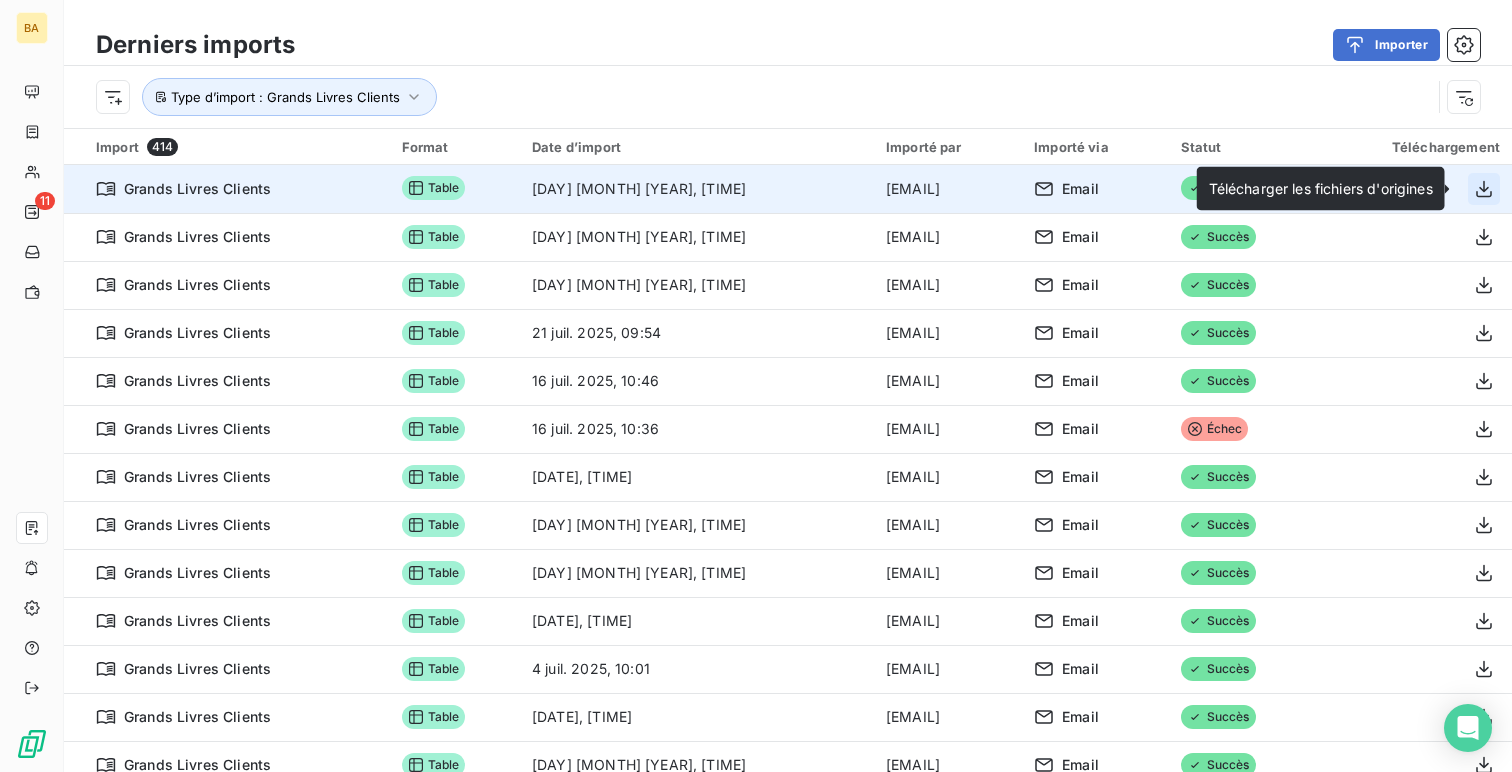 click 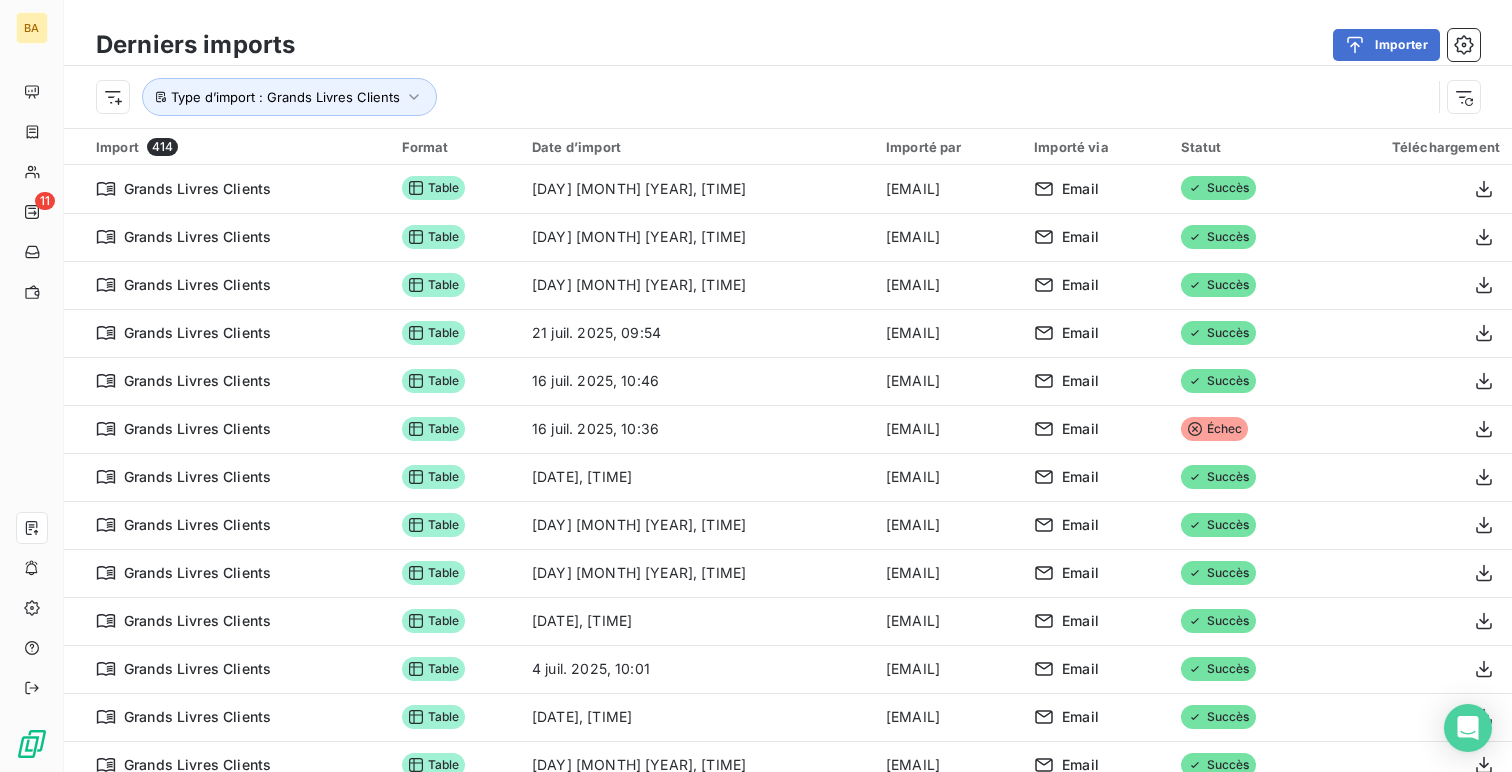 click on "Type d’import  : Grands Livres Clients" at bounding box center (763, 97) 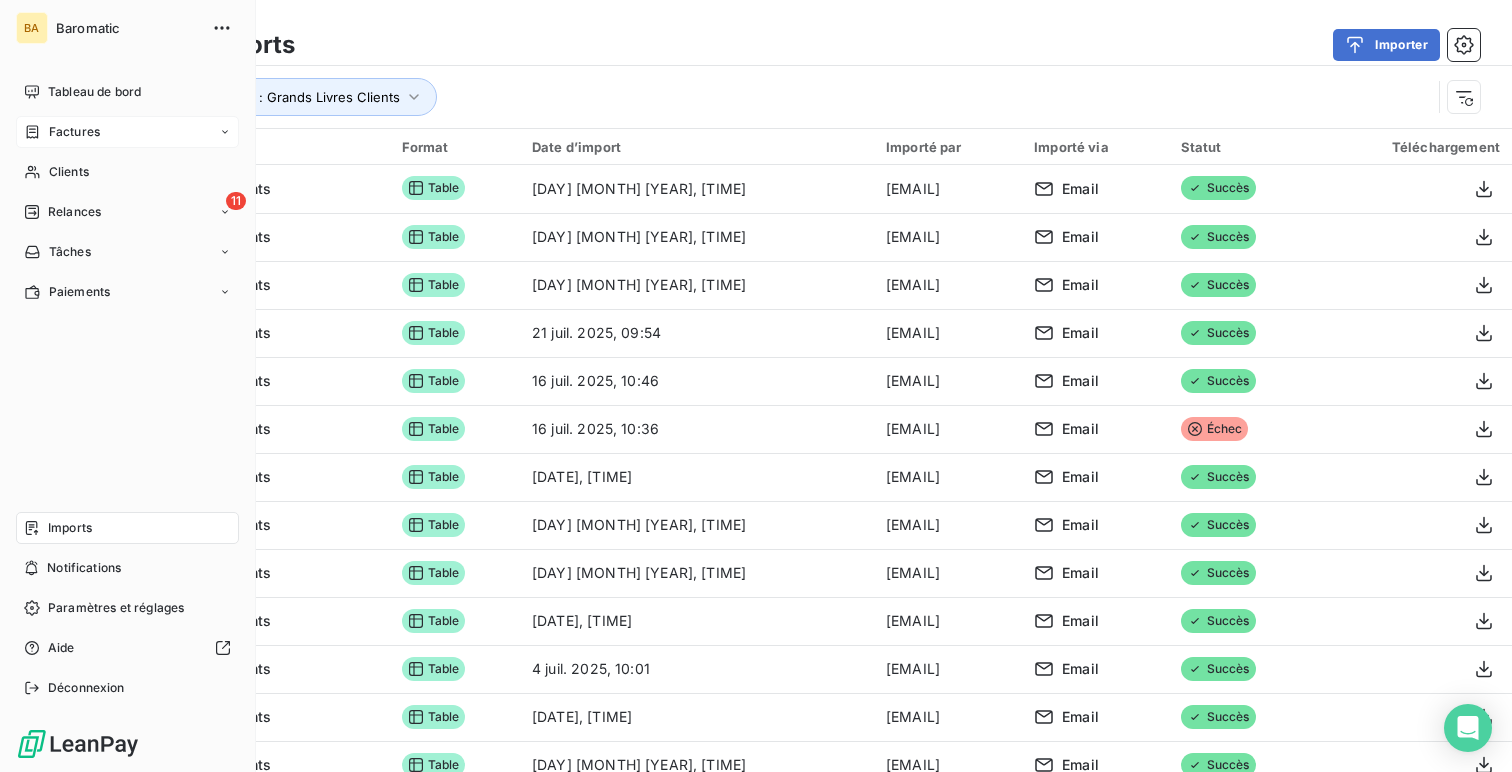 click on "Factures" at bounding box center [62, 132] 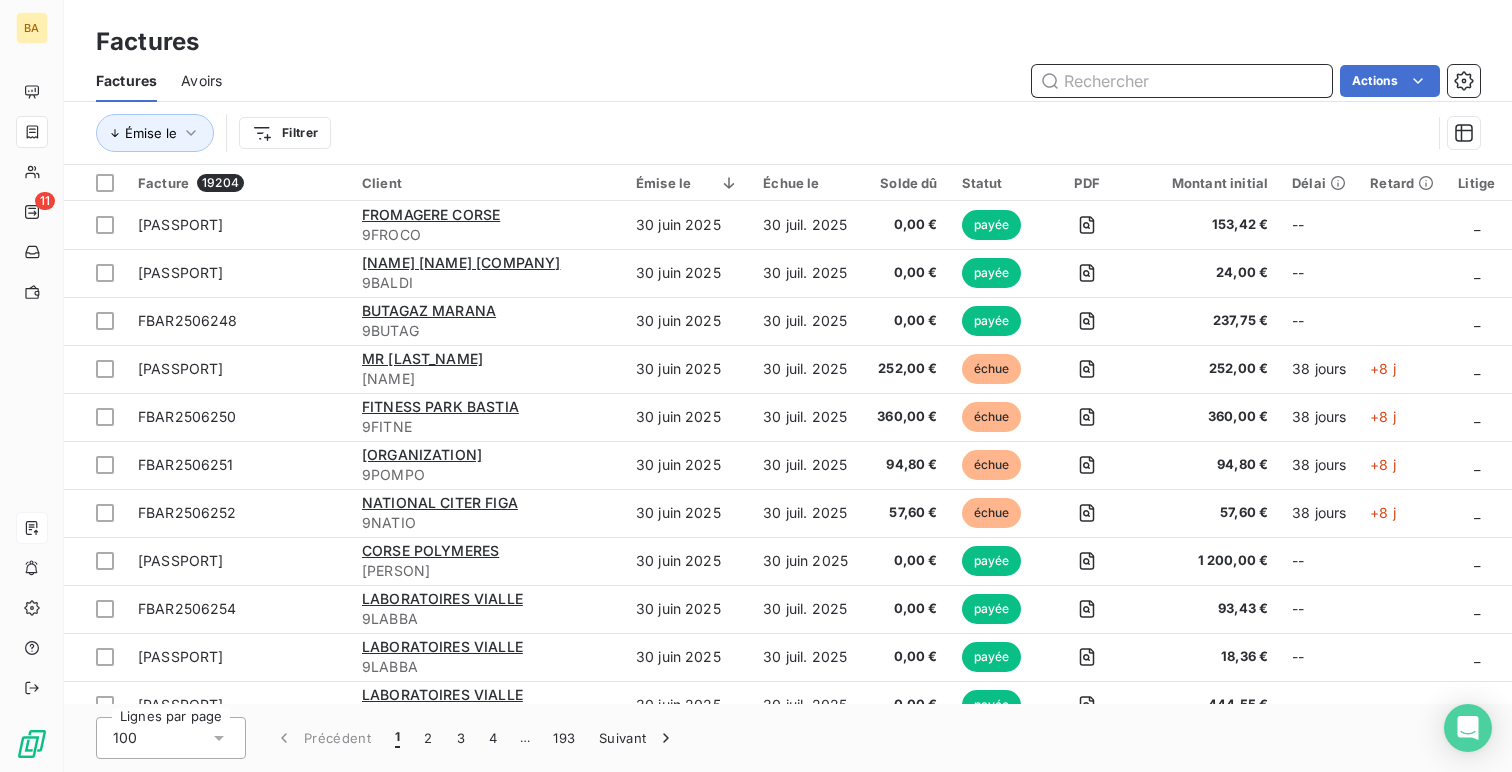 paste on "FBAR250606" 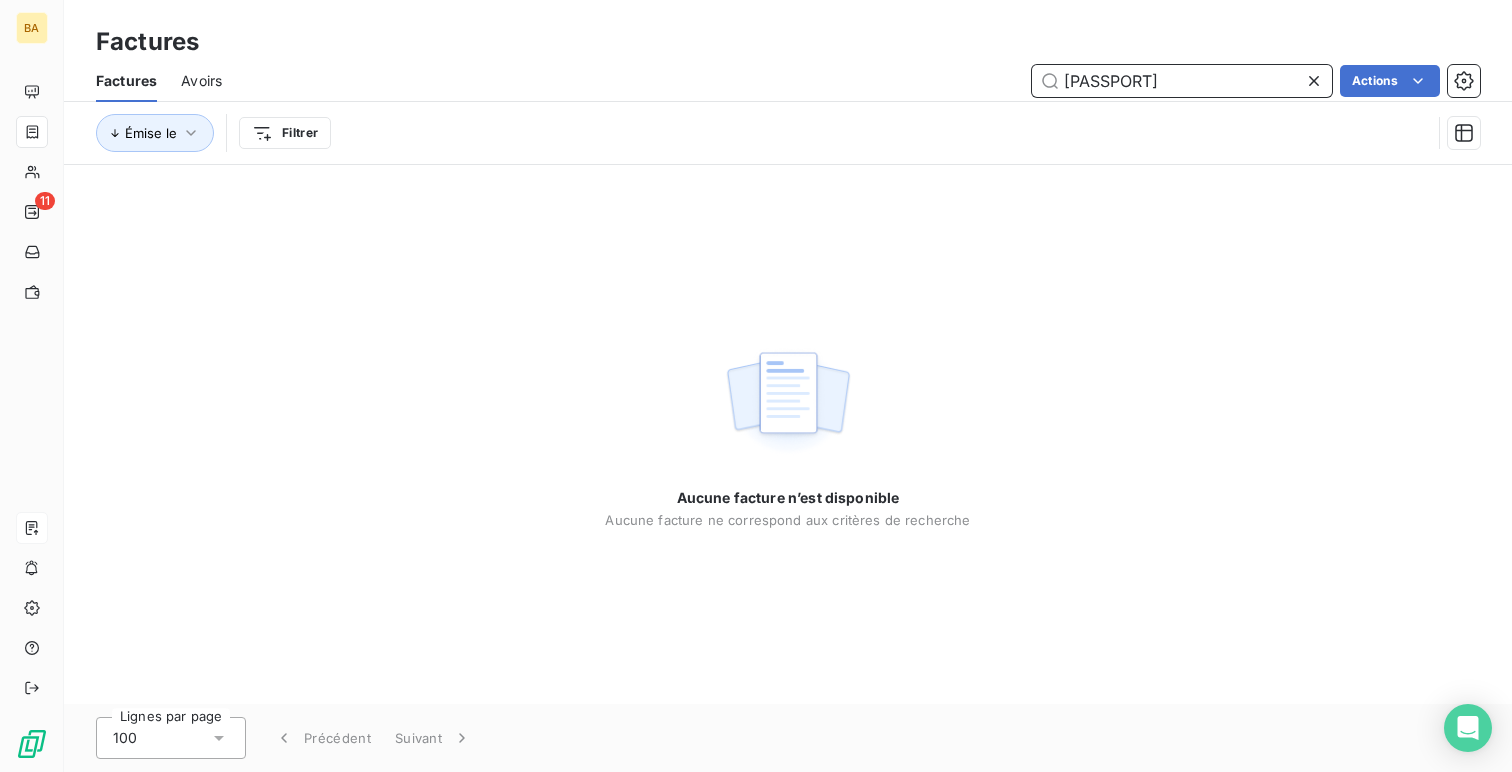 type on "[PASSPORT]" 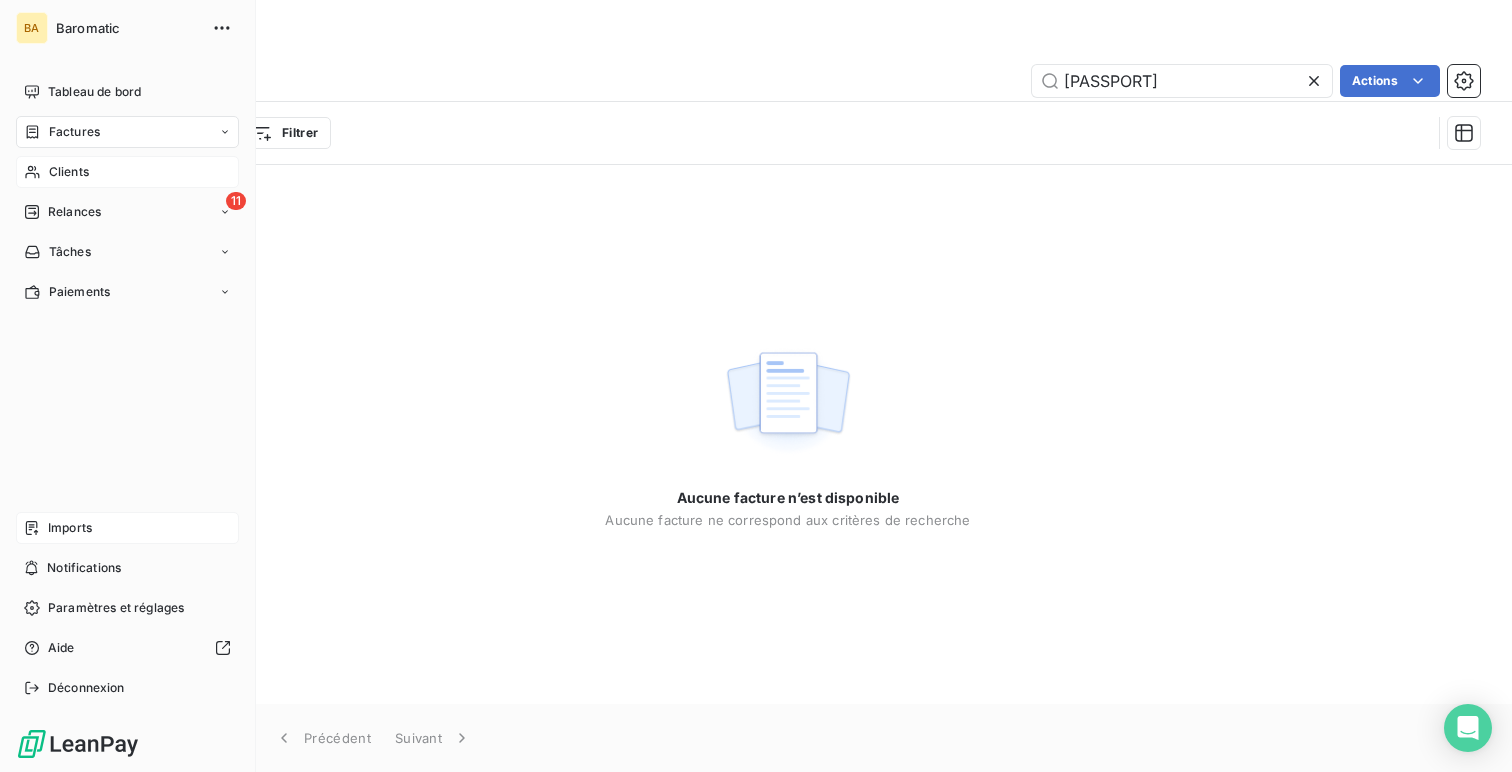 click on "Clients" at bounding box center [69, 172] 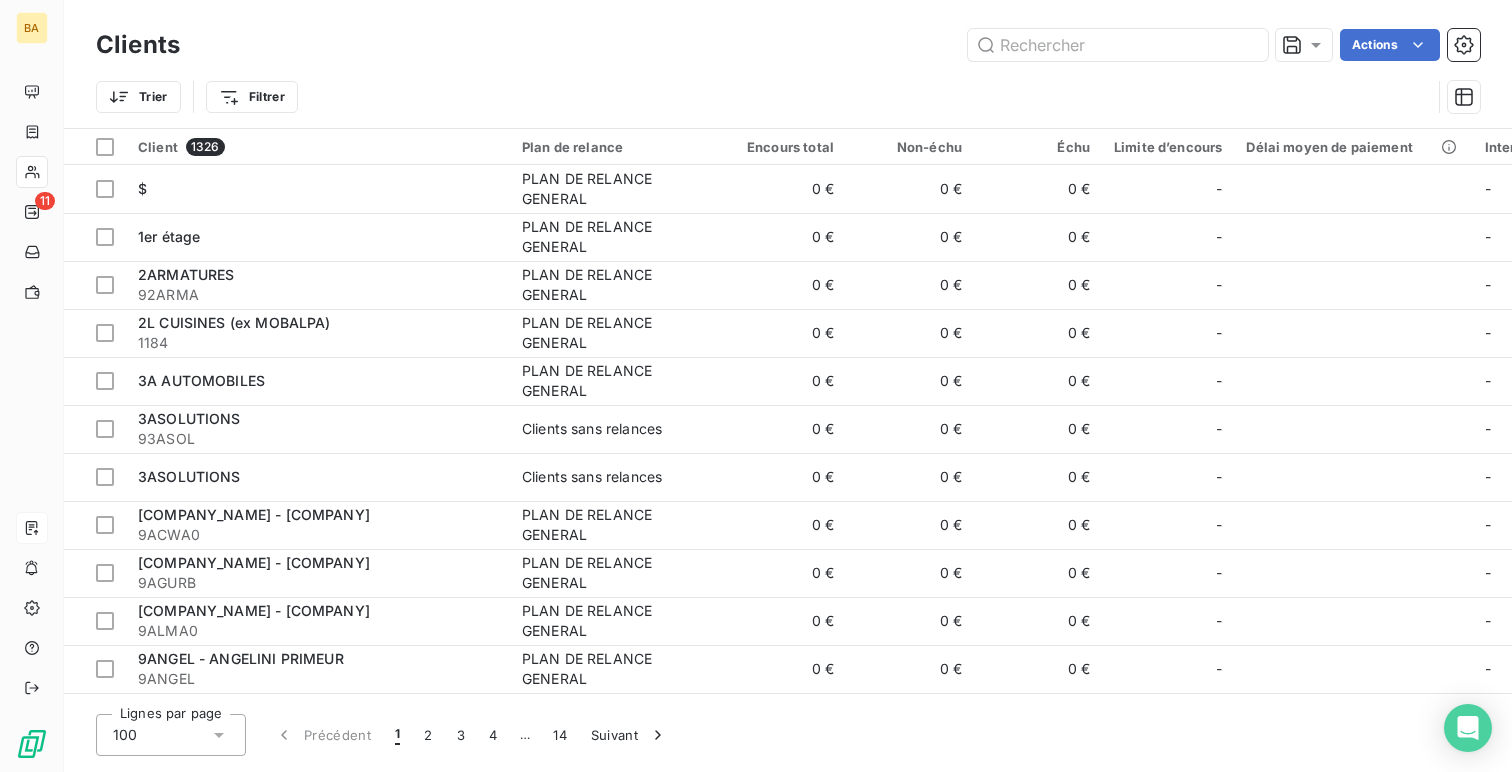 type on "93ASOL" 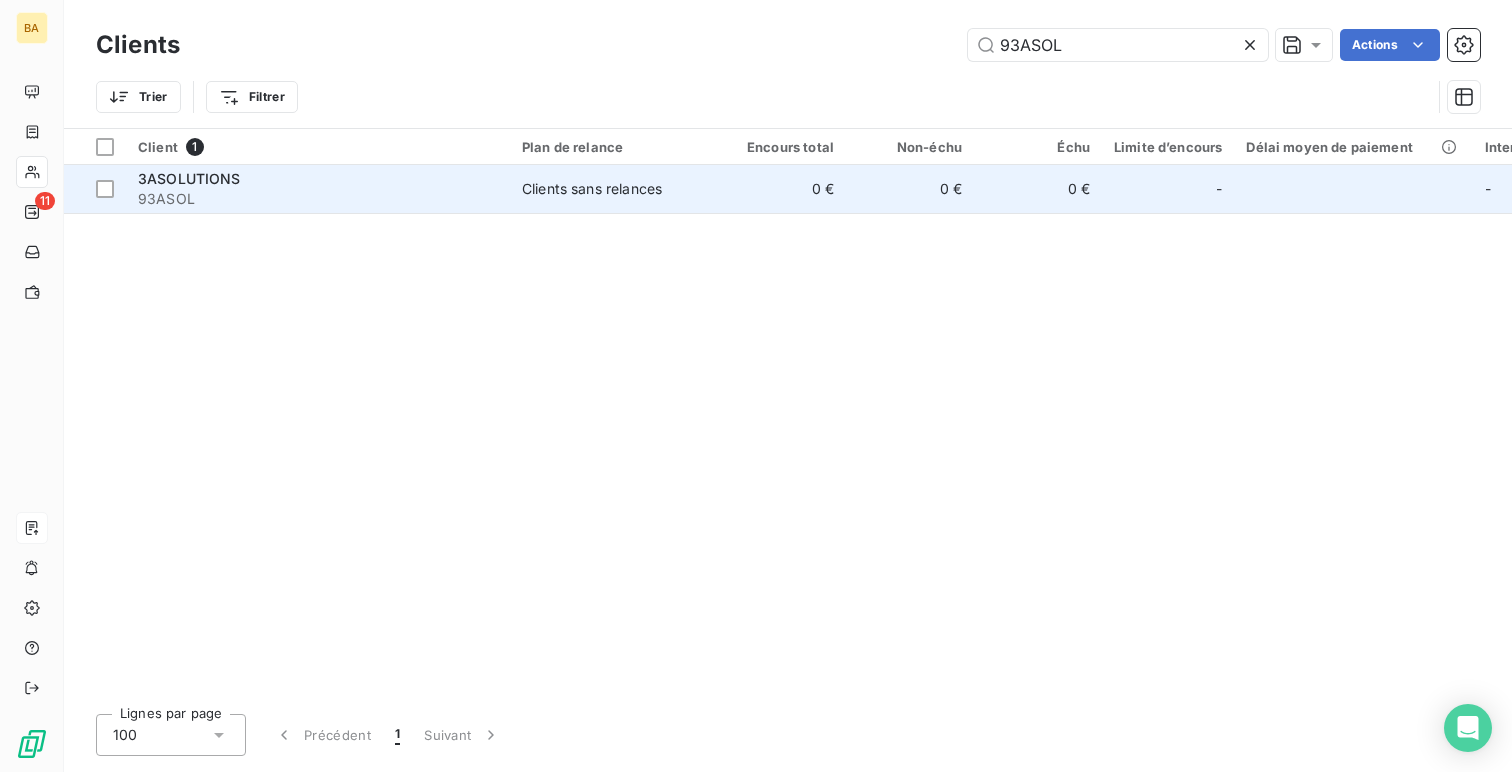 click on "3ASOLUTIONS" at bounding box center (318, 179) 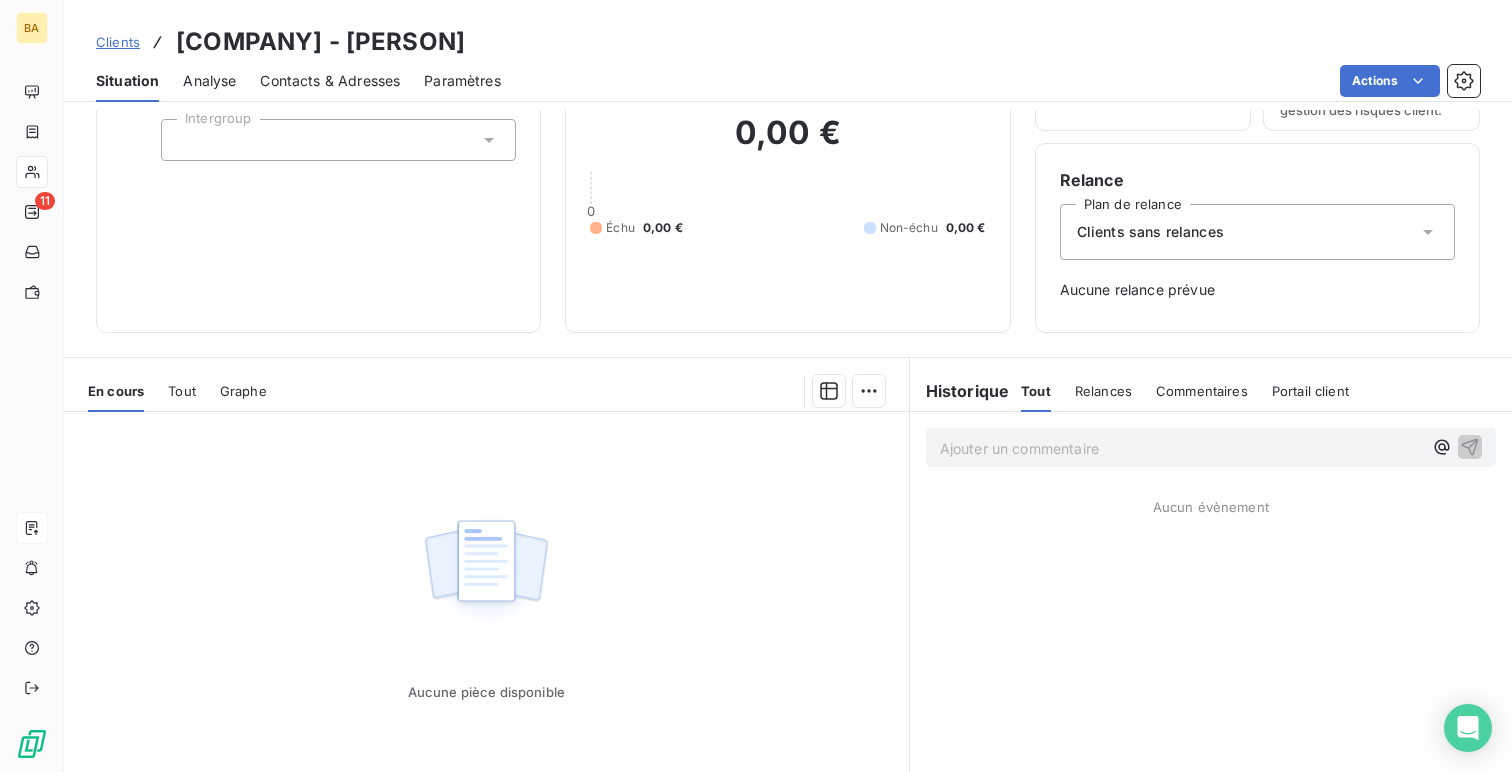 scroll, scrollTop: 214, scrollLeft: 0, axis: vertical 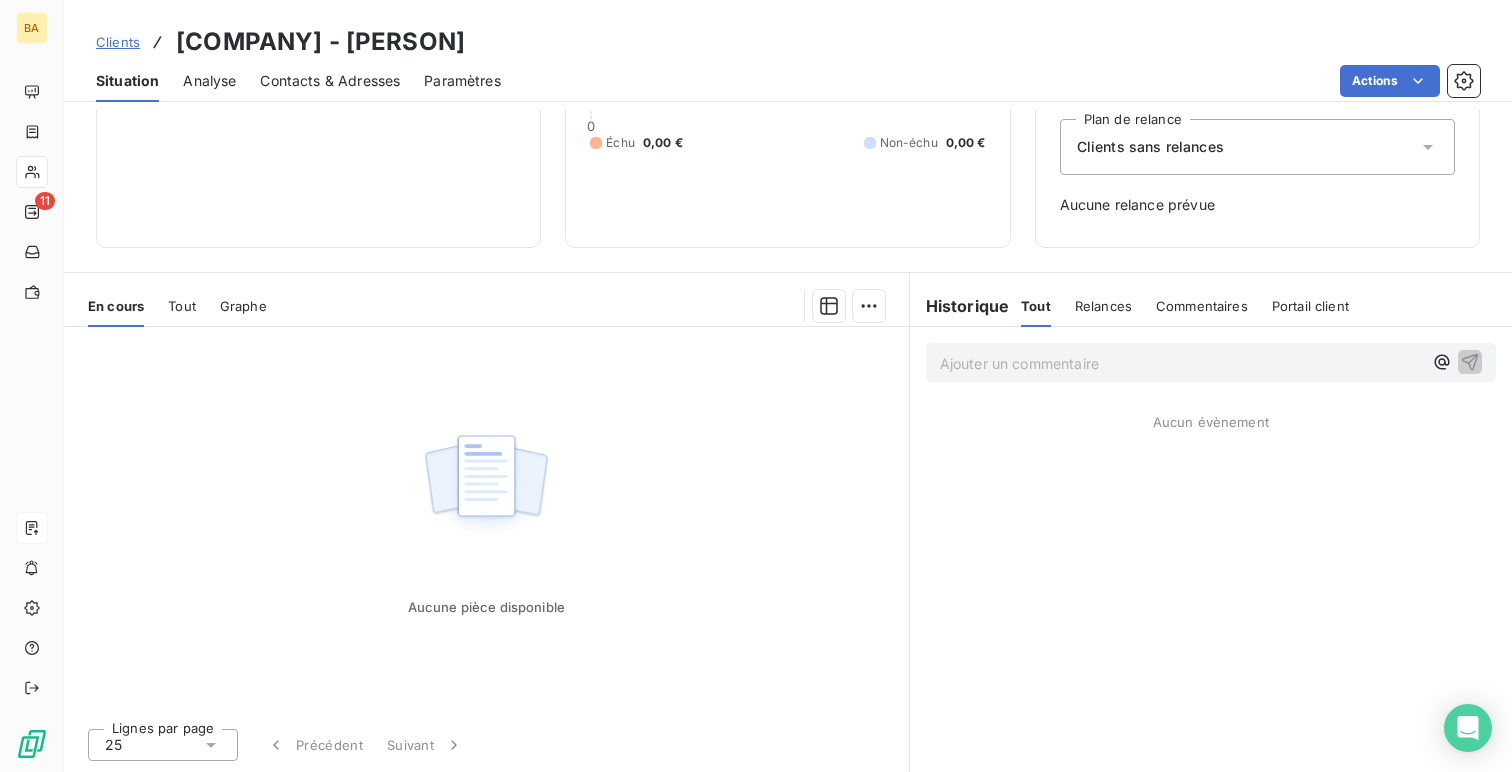 click on "Tout" at bounding box center (182, 306) 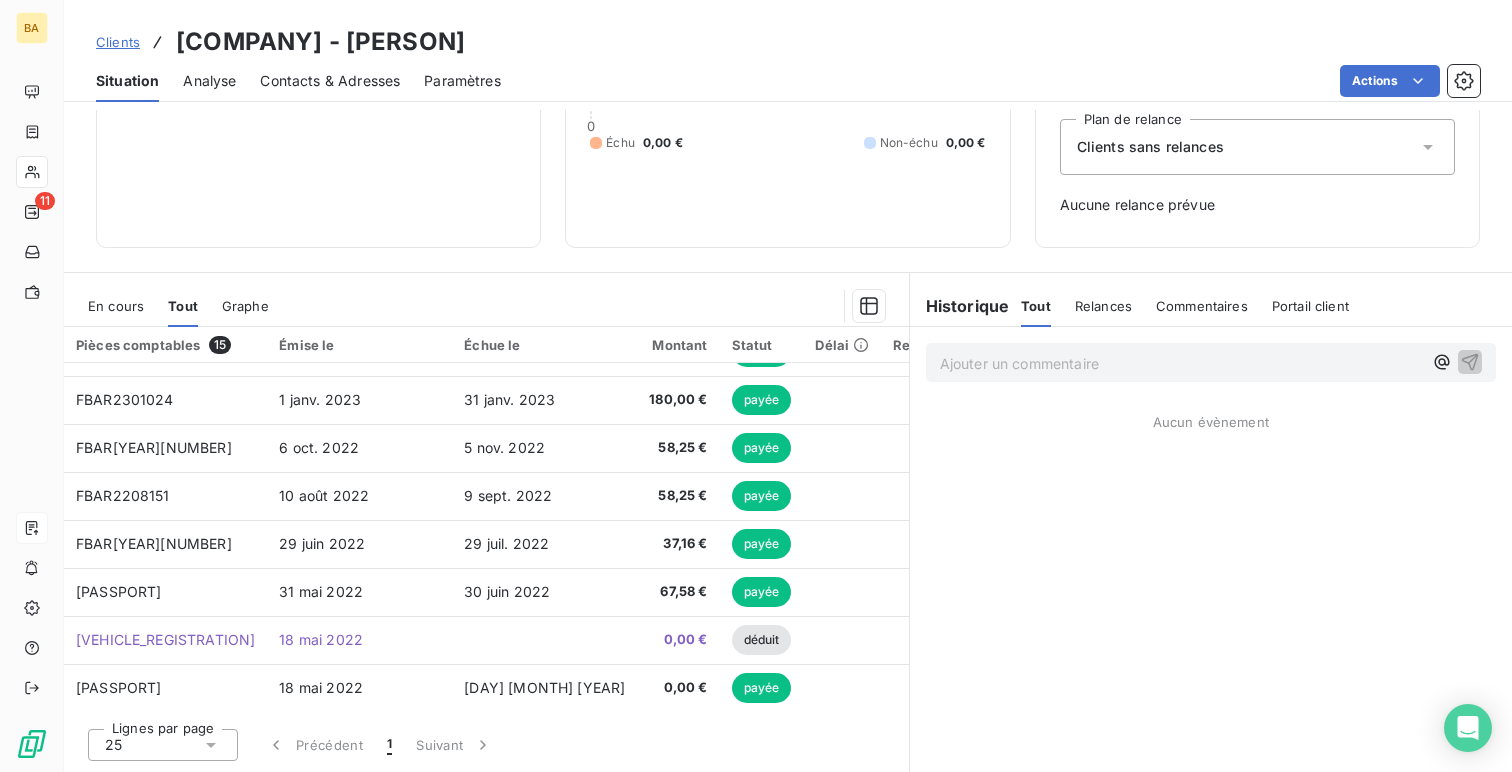 scroll, scrollTop: 0, scrollLeft: 0, axis: both 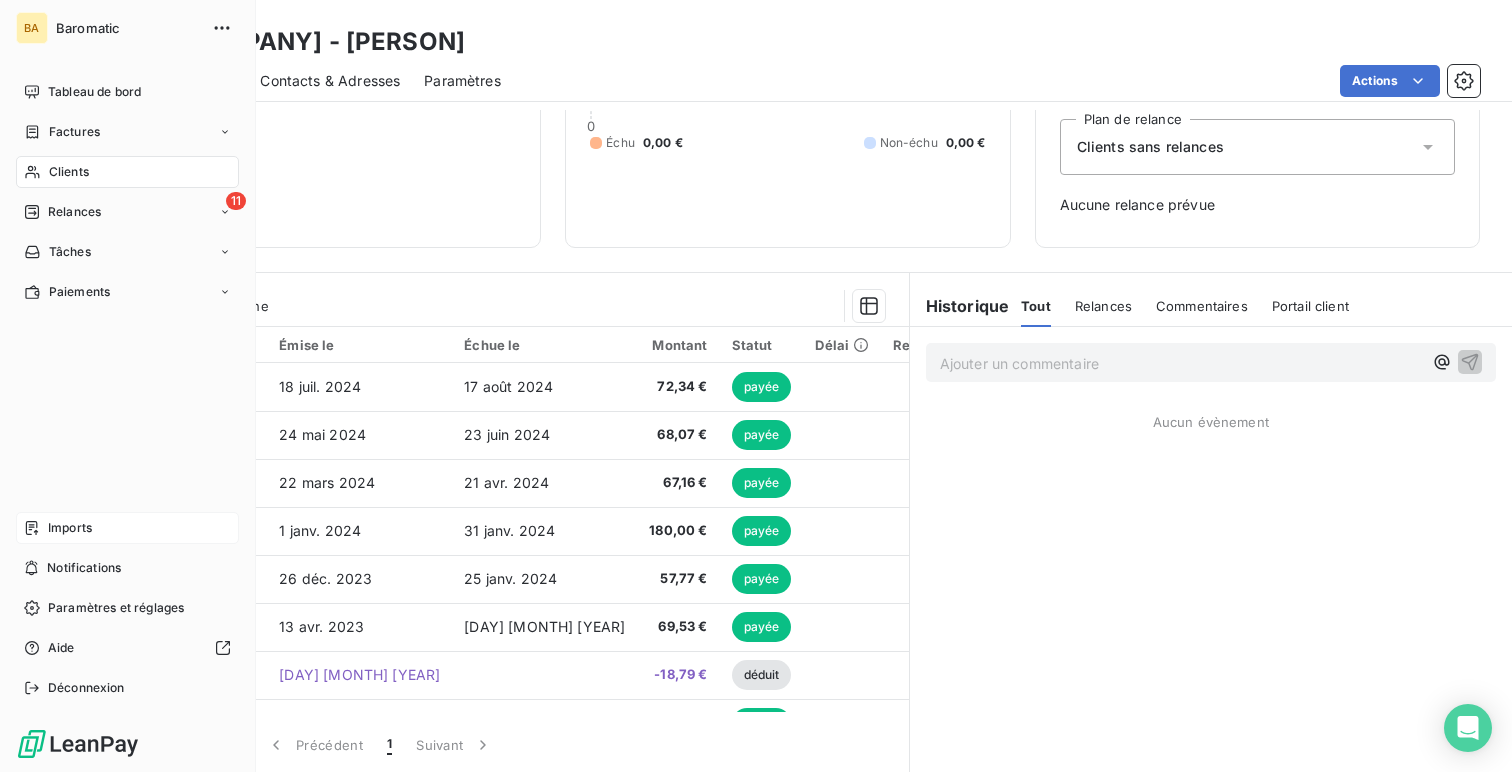 click on "Clients" at bounding box center (69, 172) 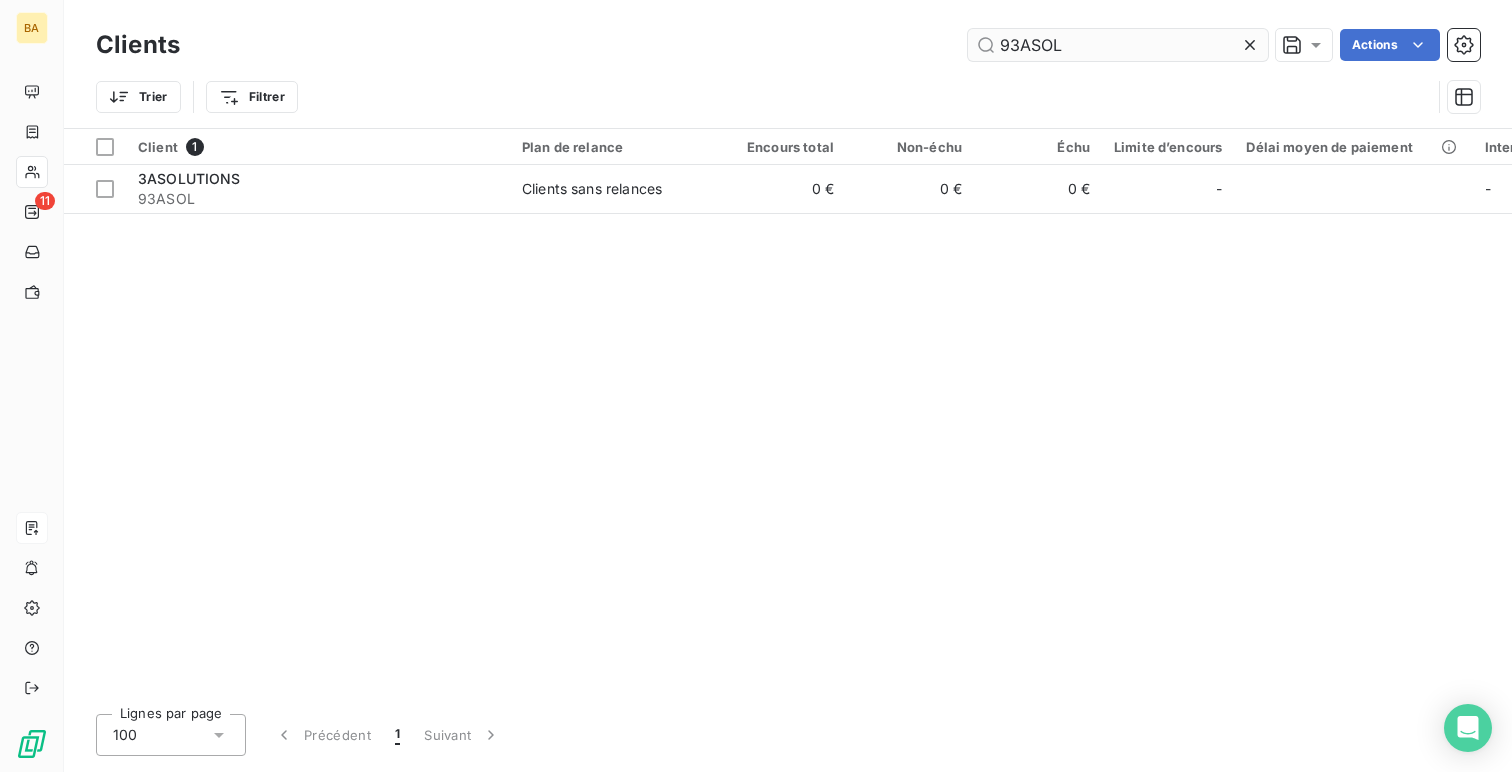 click on "93ASOL" at bounding box center (1118, 45) 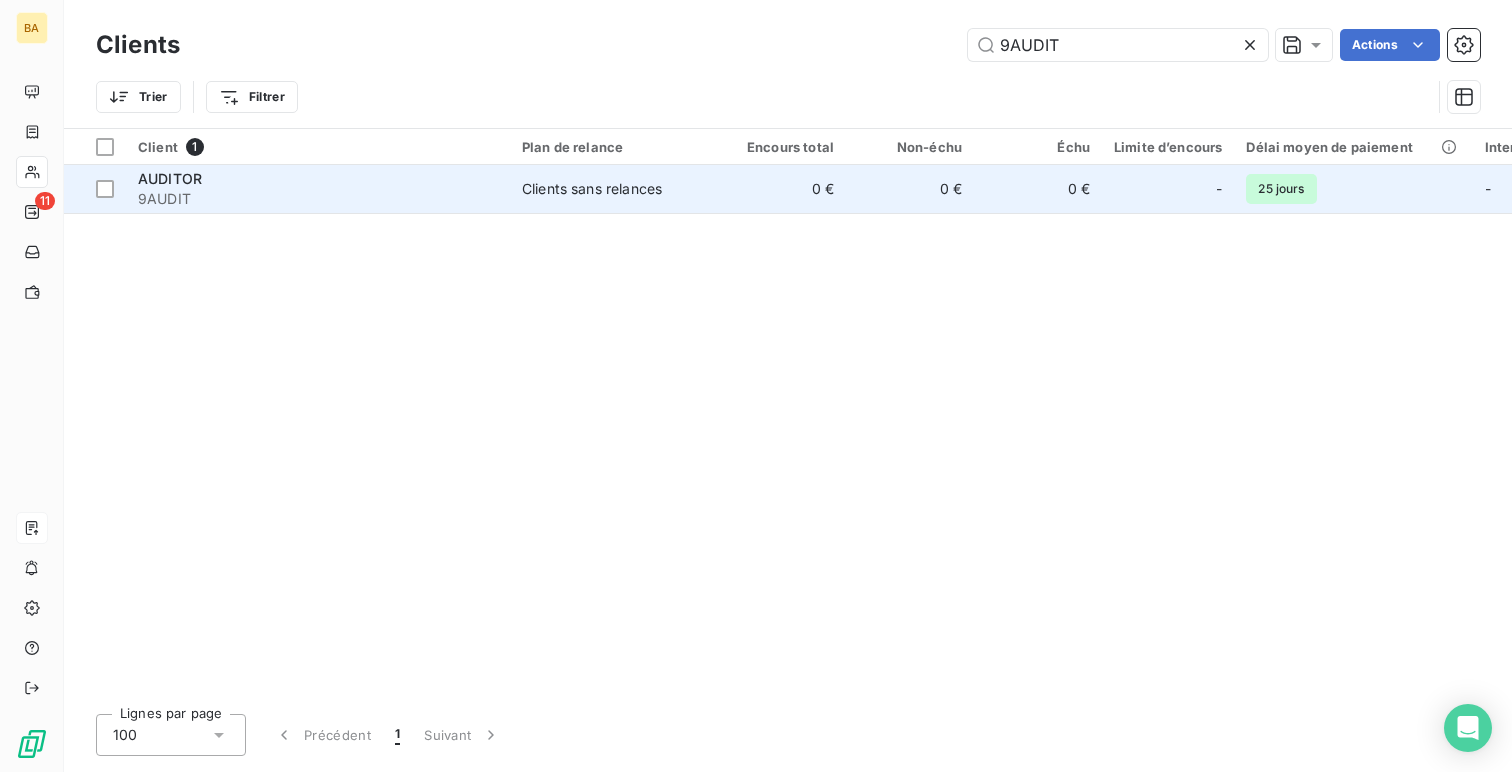 click on "AUDITOR" at bounding box center [318, 179] 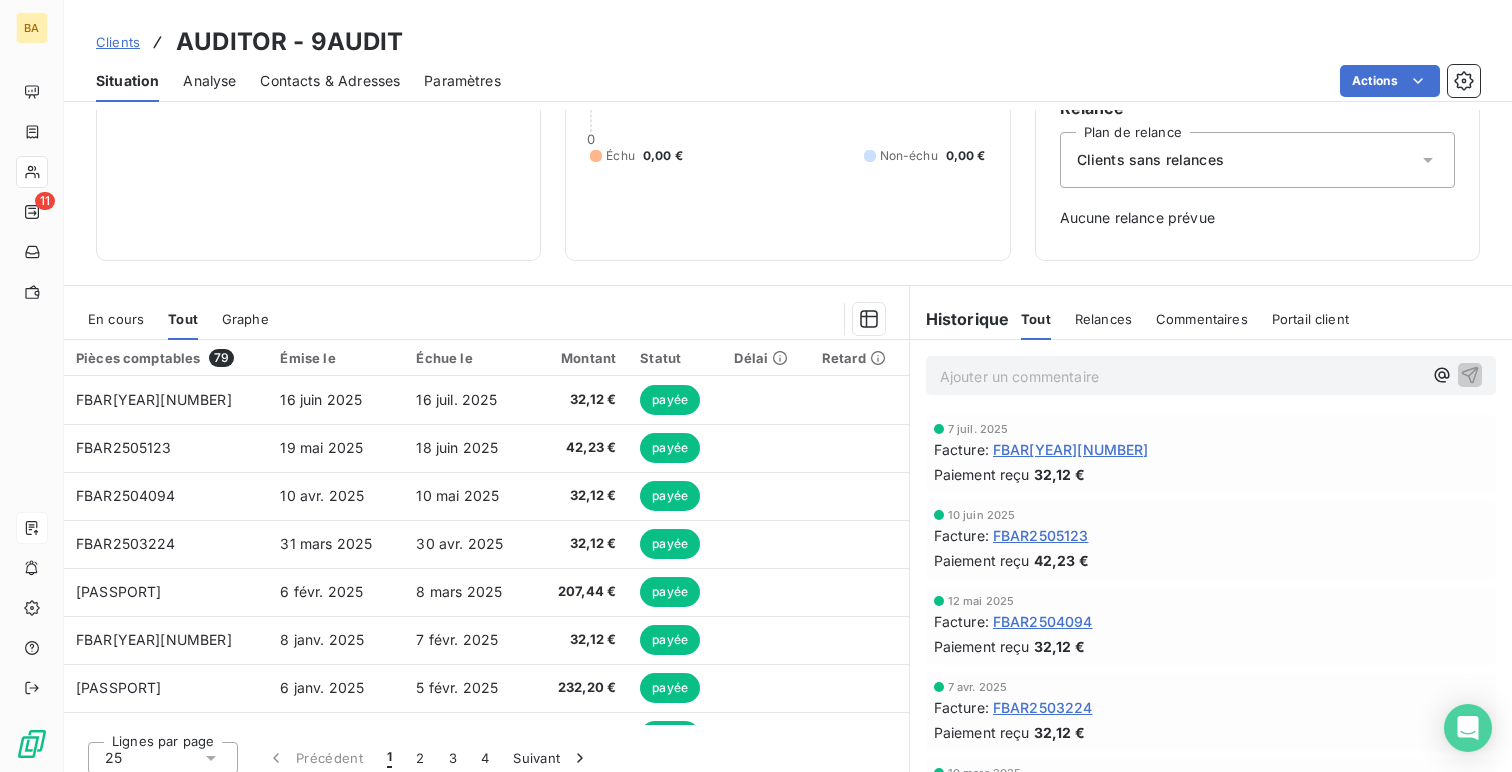 scroll, scrollTop: 214, scrollLeft: 0, axis: vertical 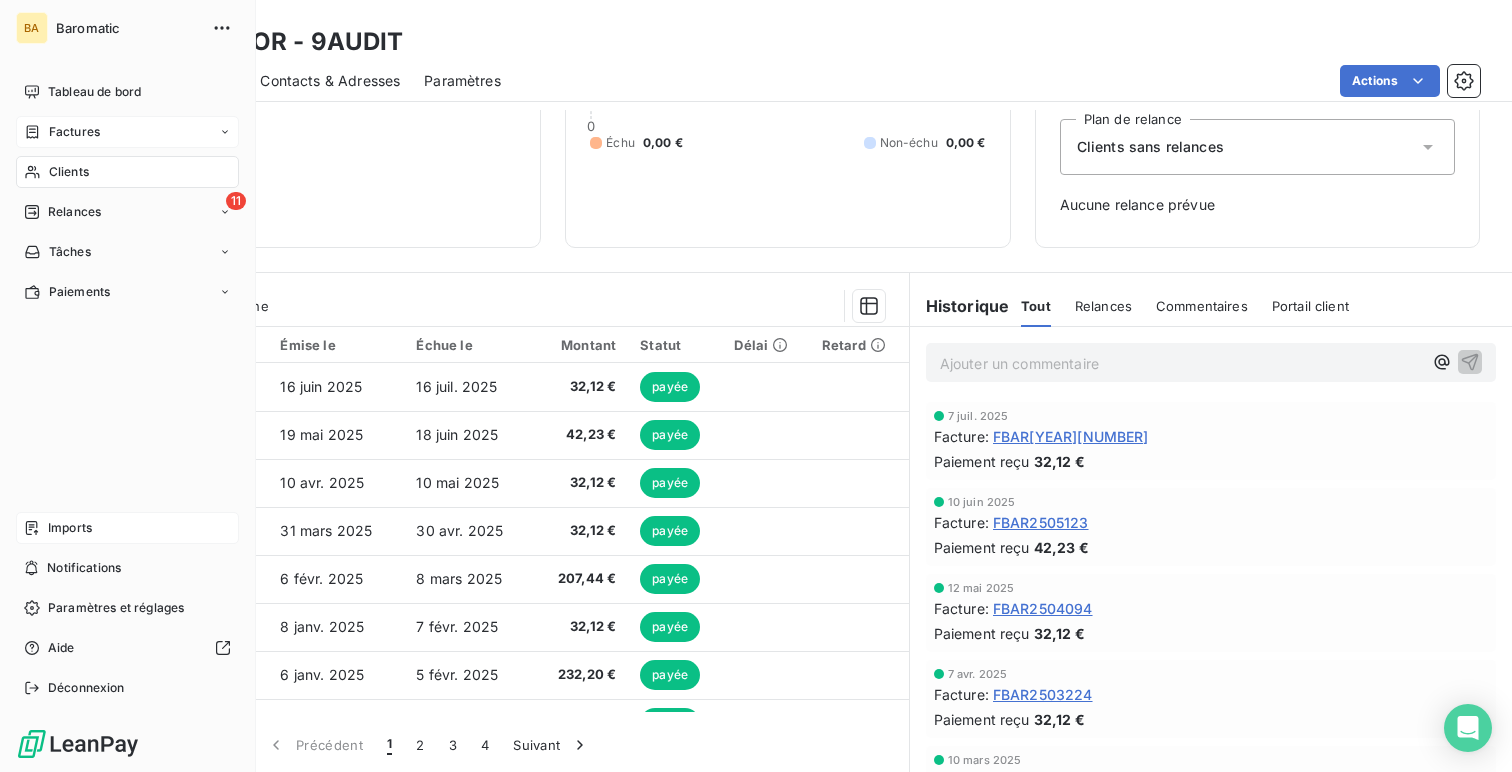 click on "Factures" at bounding box center [127, 132] 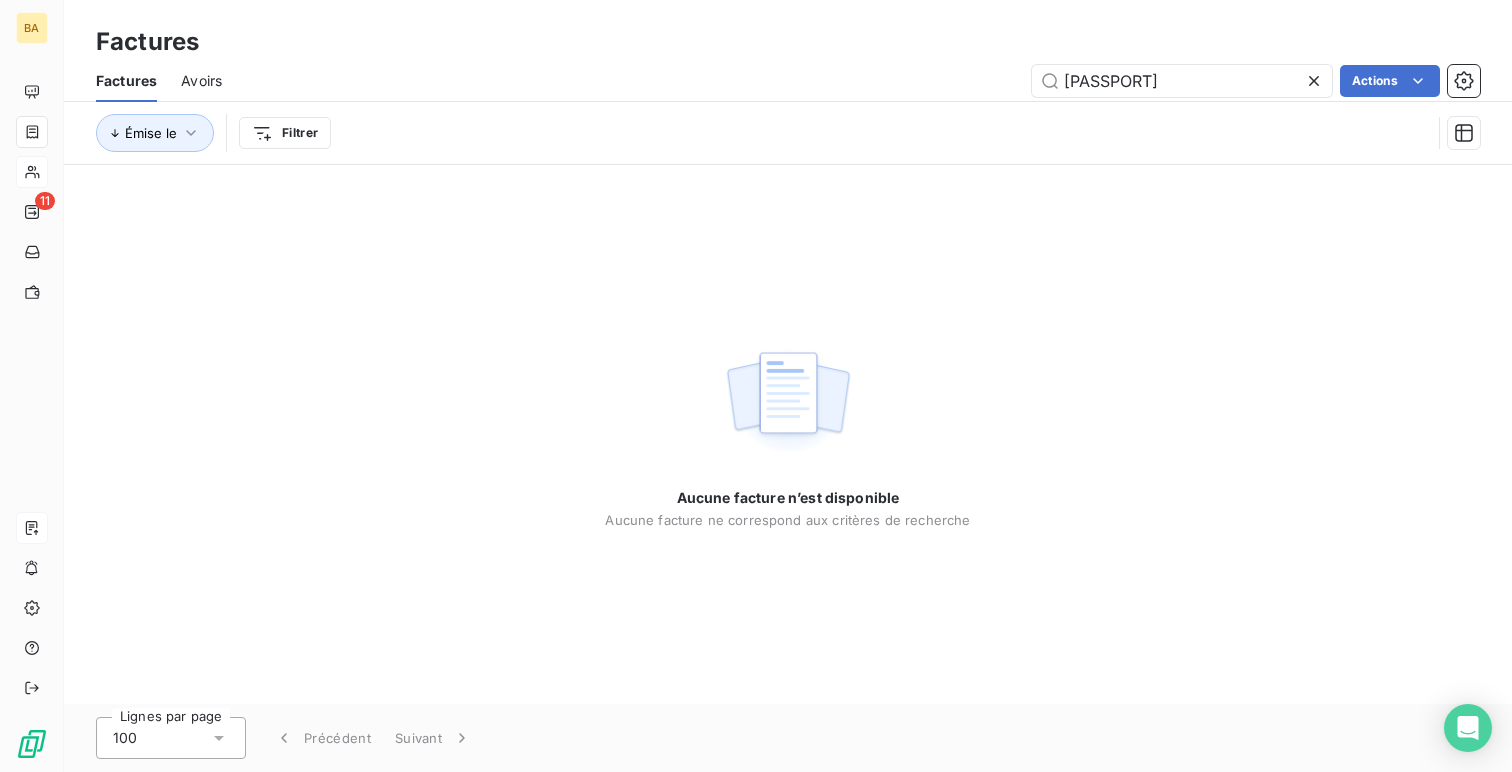click on "FBAR[YEAR][NUMBER] Actions" at bounding box center (788, 81) 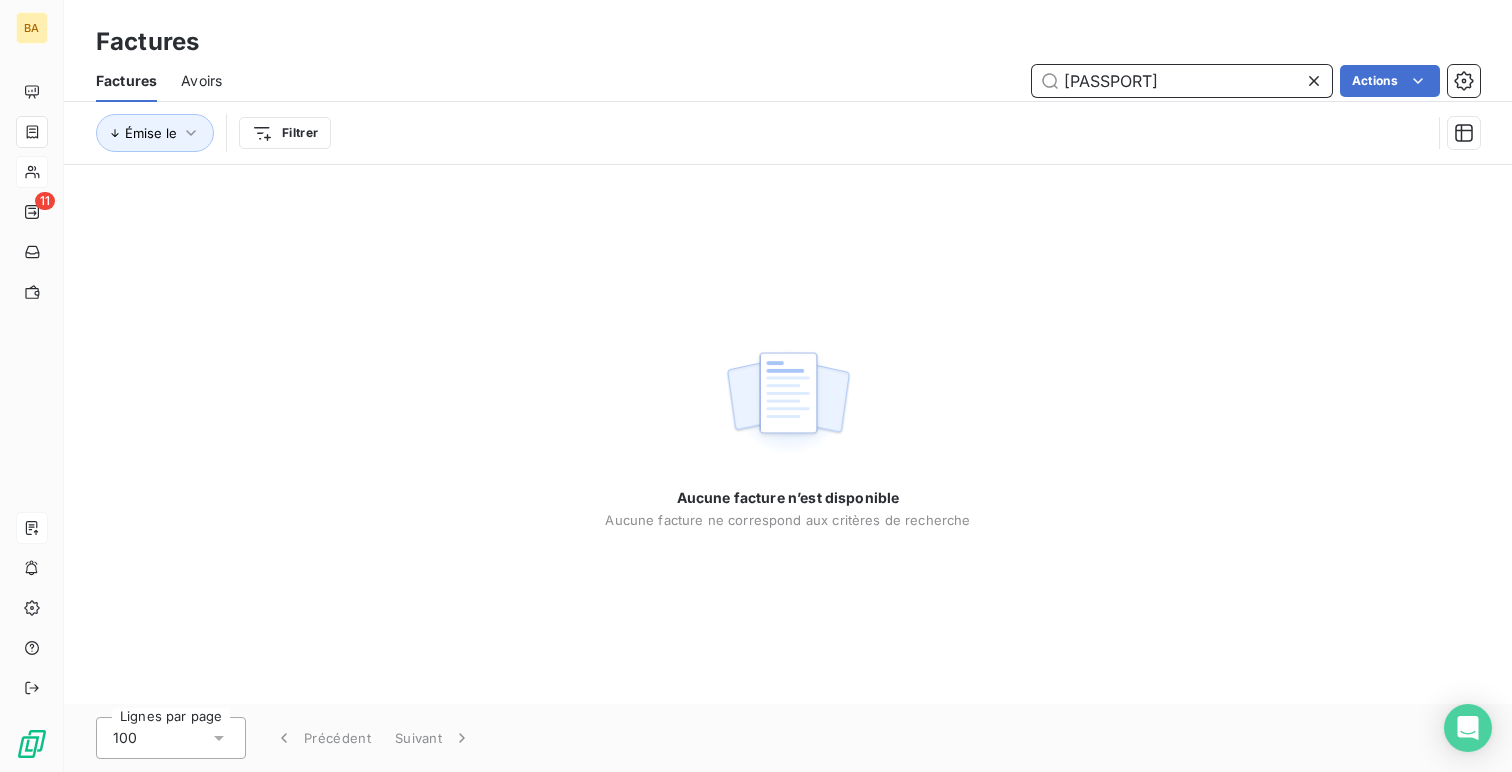 click on "[PASSPORT]" at bounding box center [1182, 81] 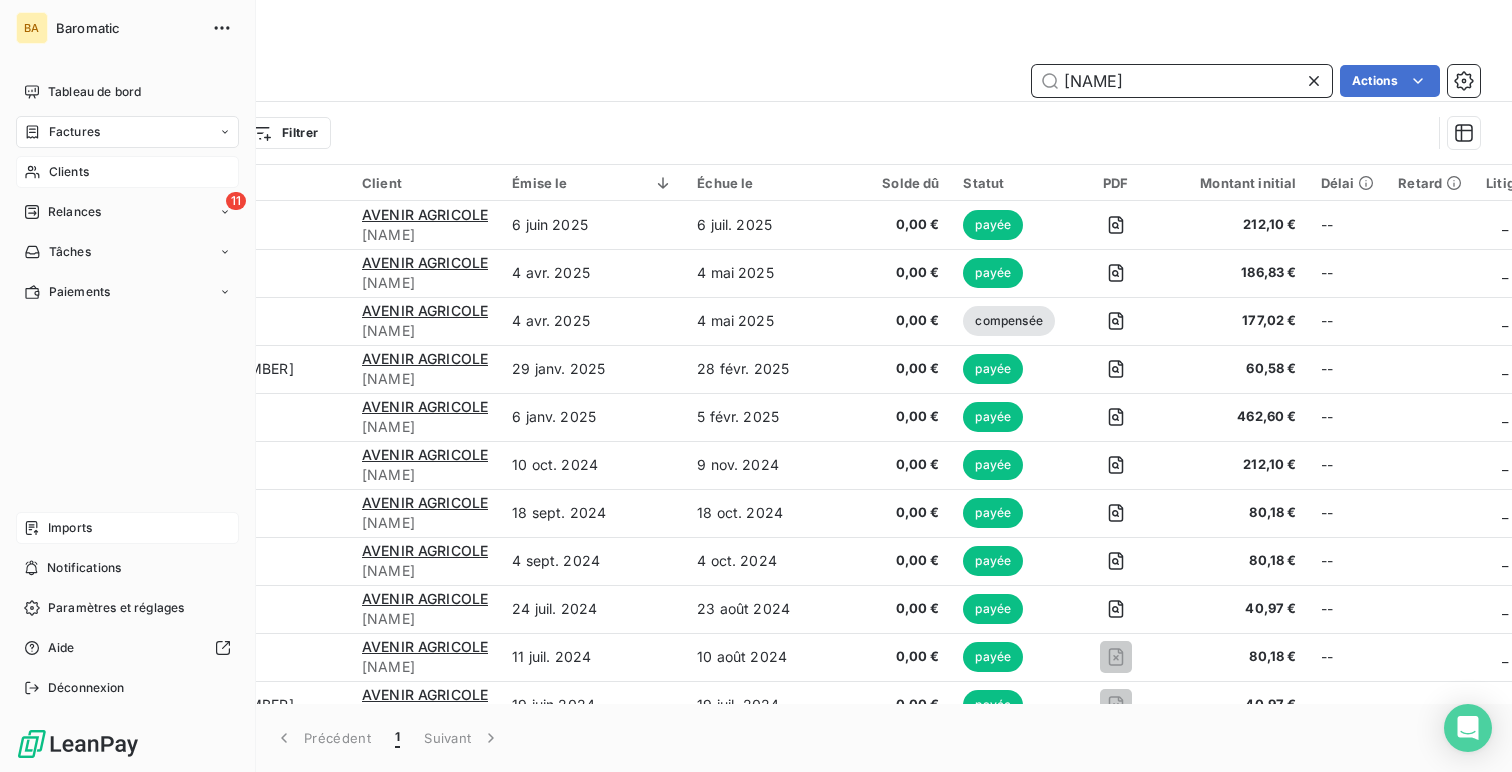type on "[NAME]" 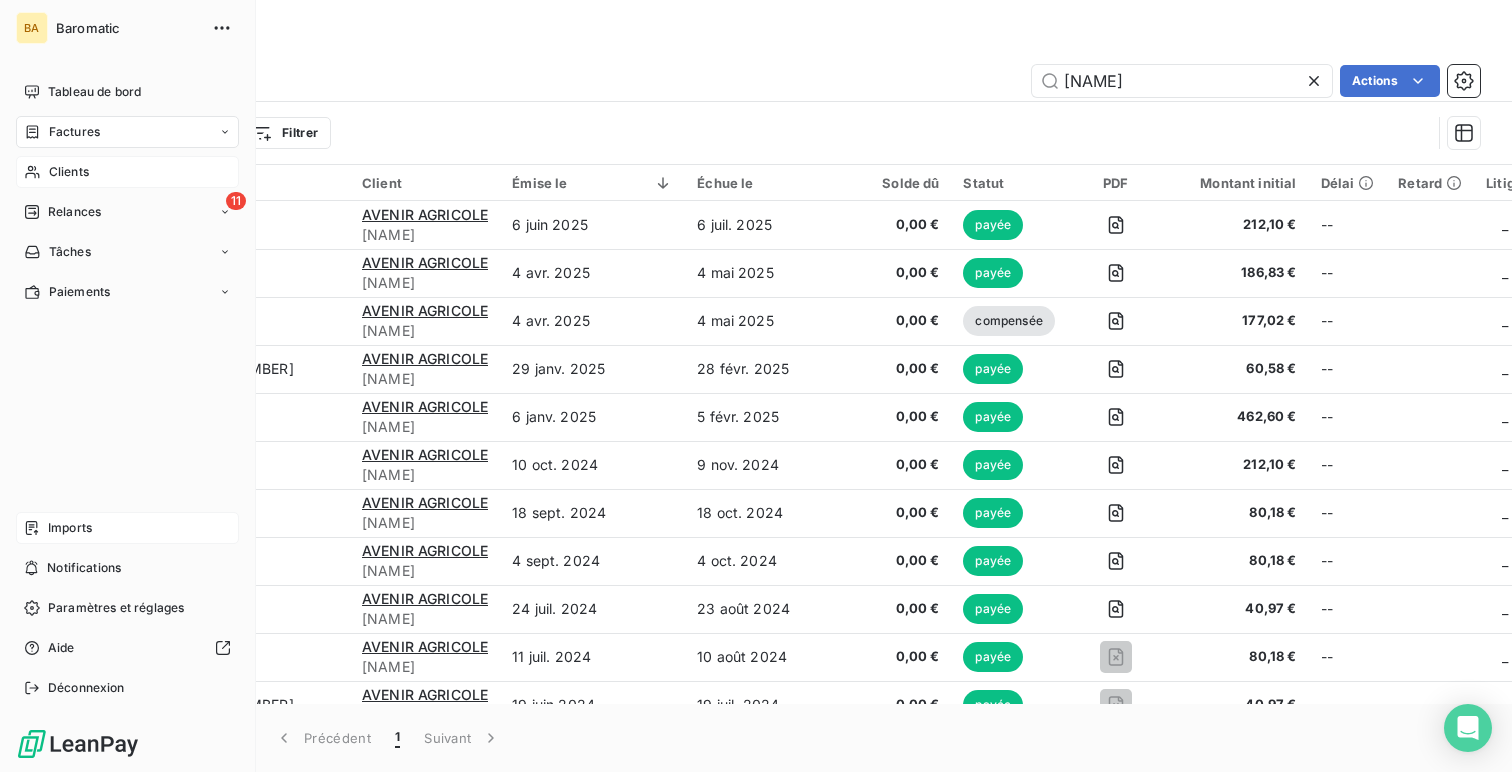 click on "Tableau de bord Factures Clients 11 Relances Tâches Paiements" at bounding box center (127, 192) 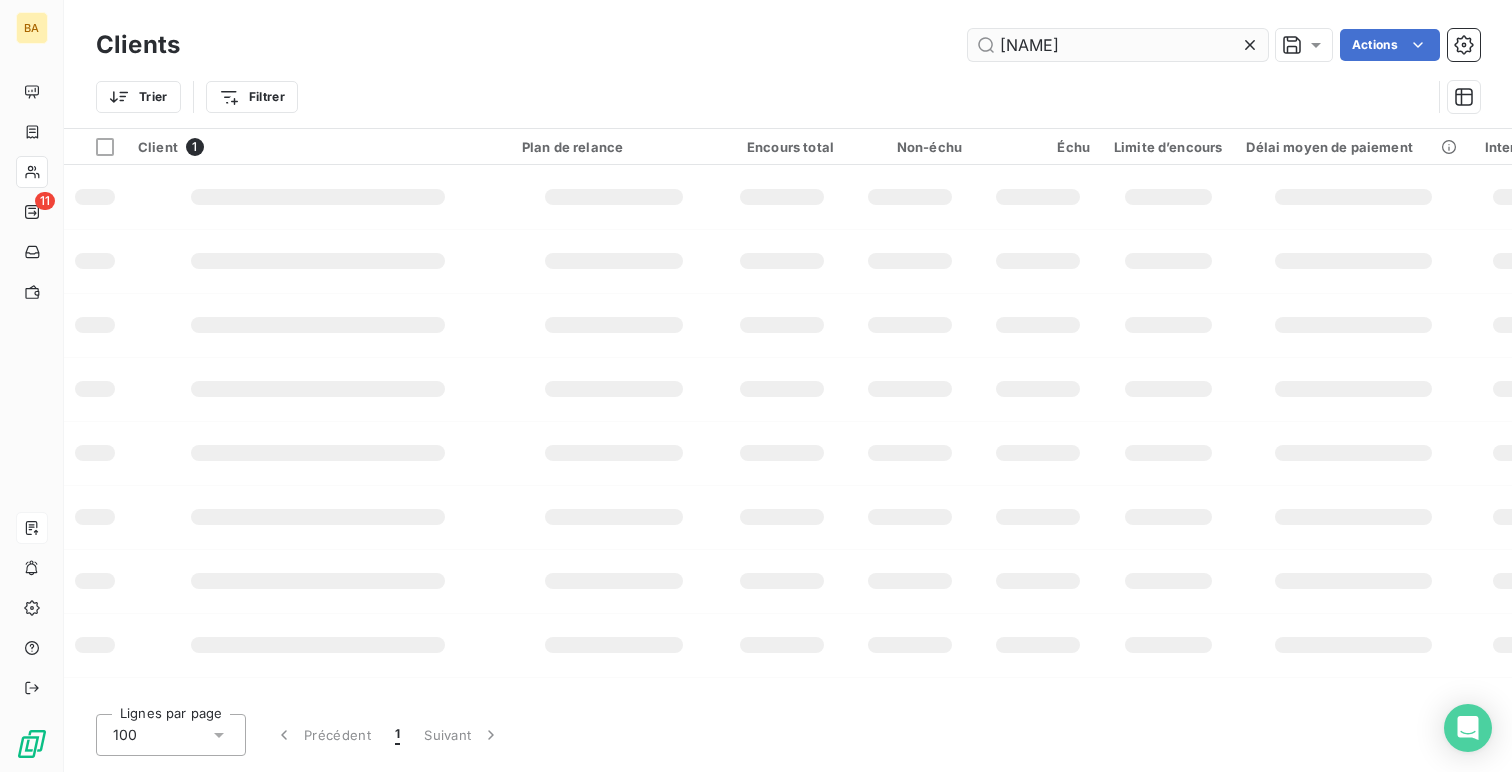 click on "[NAME]" at bounding box center [1118, 45] 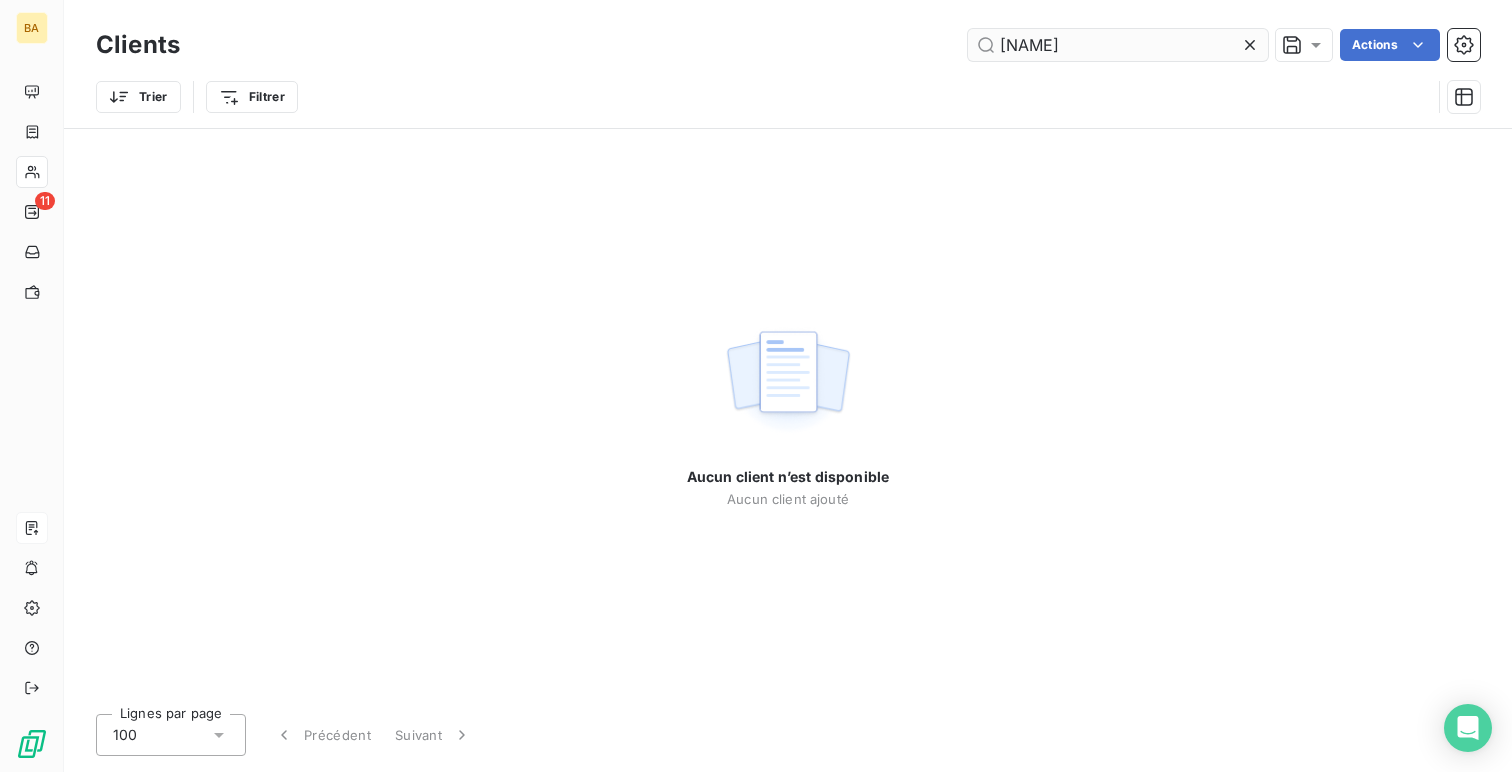click on "[NAME]" at bounding box center (1118, 45) 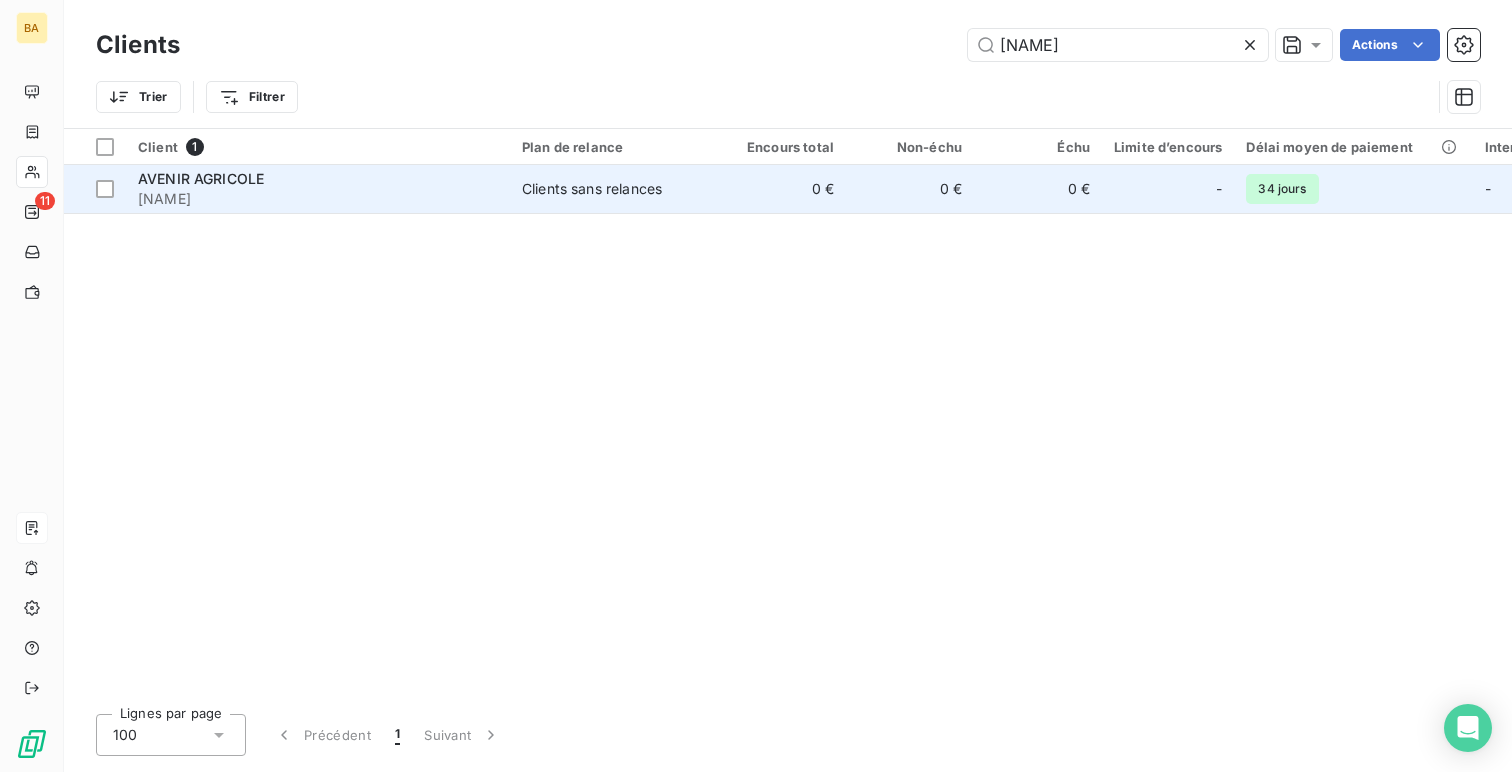 click on "AVENIR AGRICOLE" at bounding box center [201, 178] 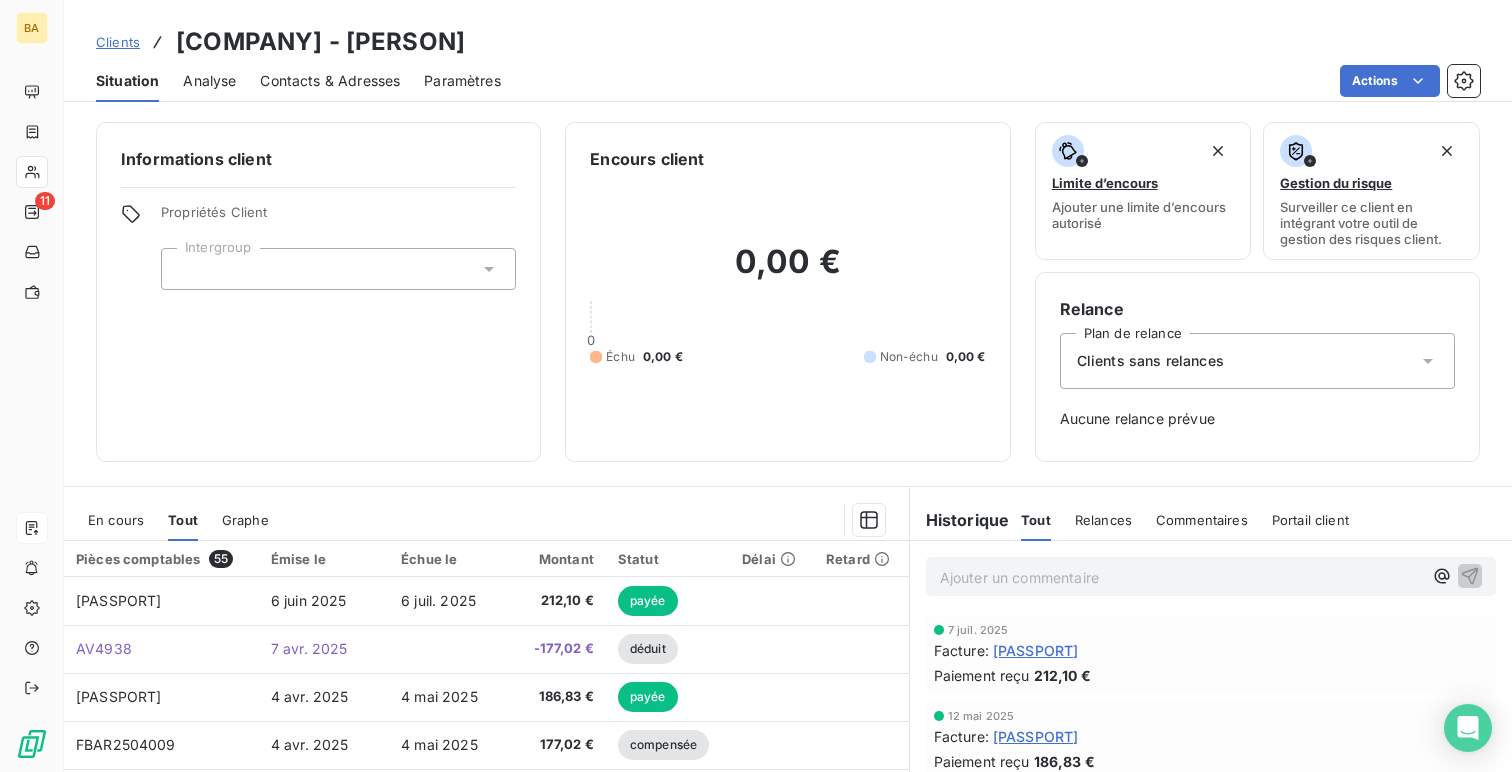 scroll, scrollTop: 214, scrollLeft: 0, axis: vertical 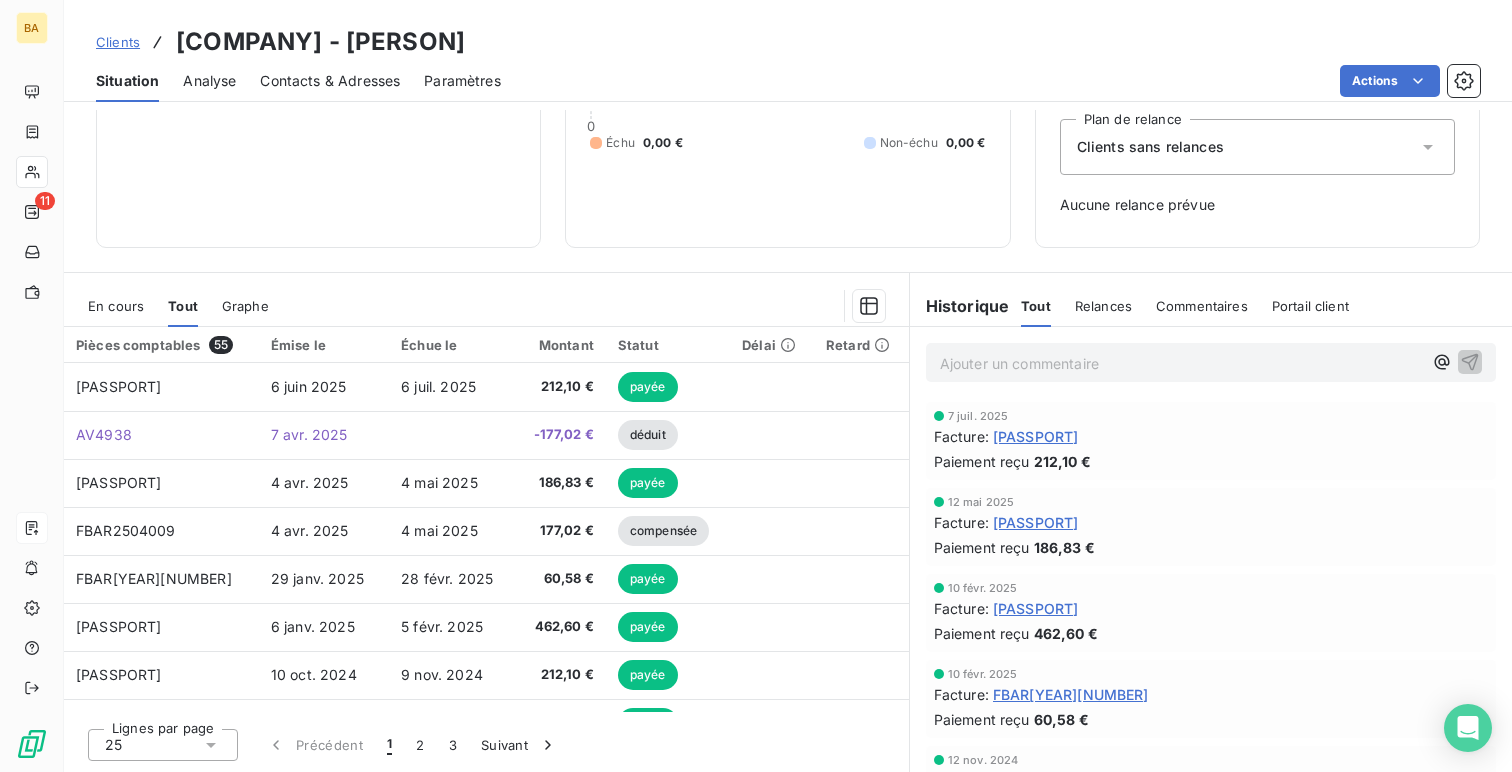 click on "Émise le" at bounding box center [324, 345] 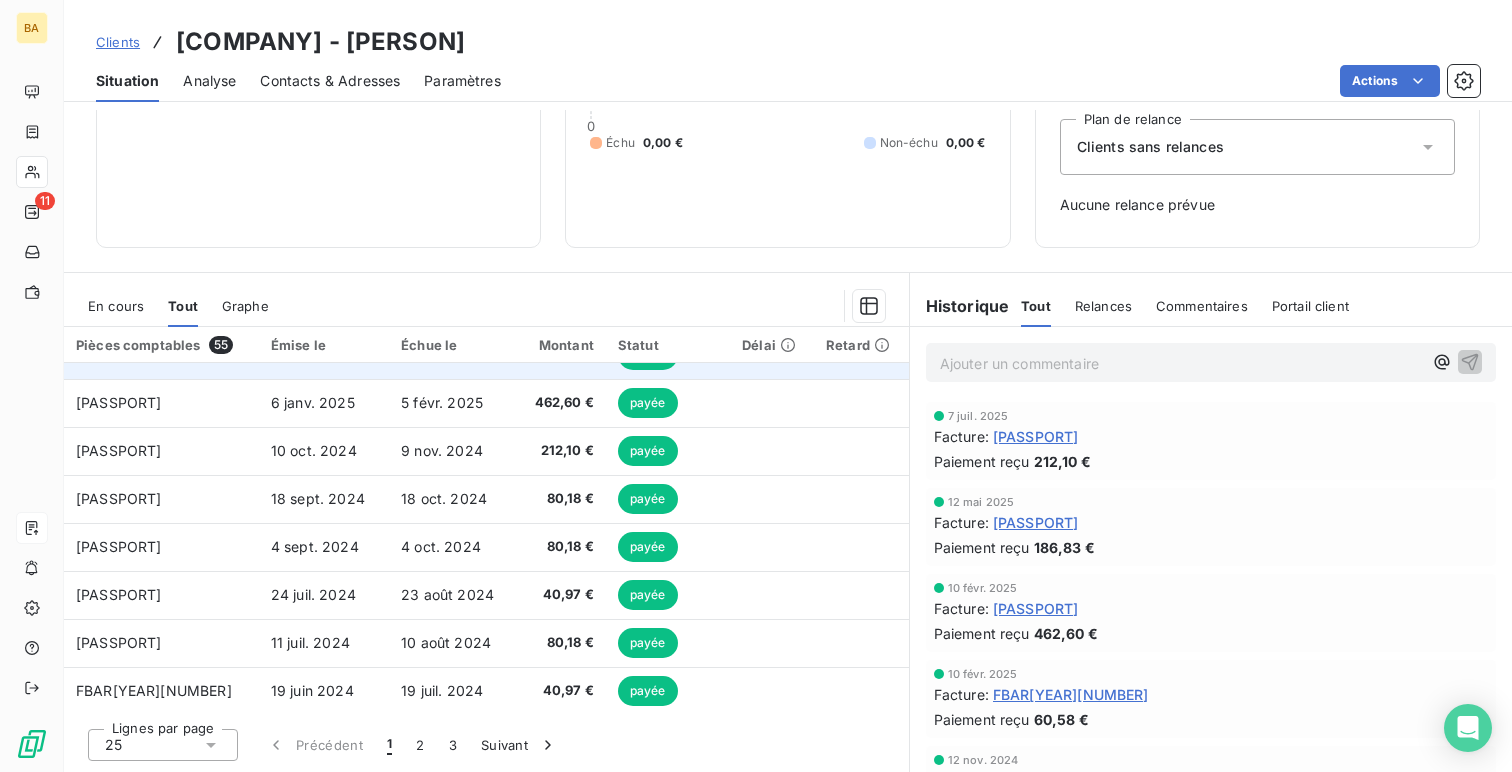 scroll, scrollTop: 0, scrollLeft: 0, axis: both 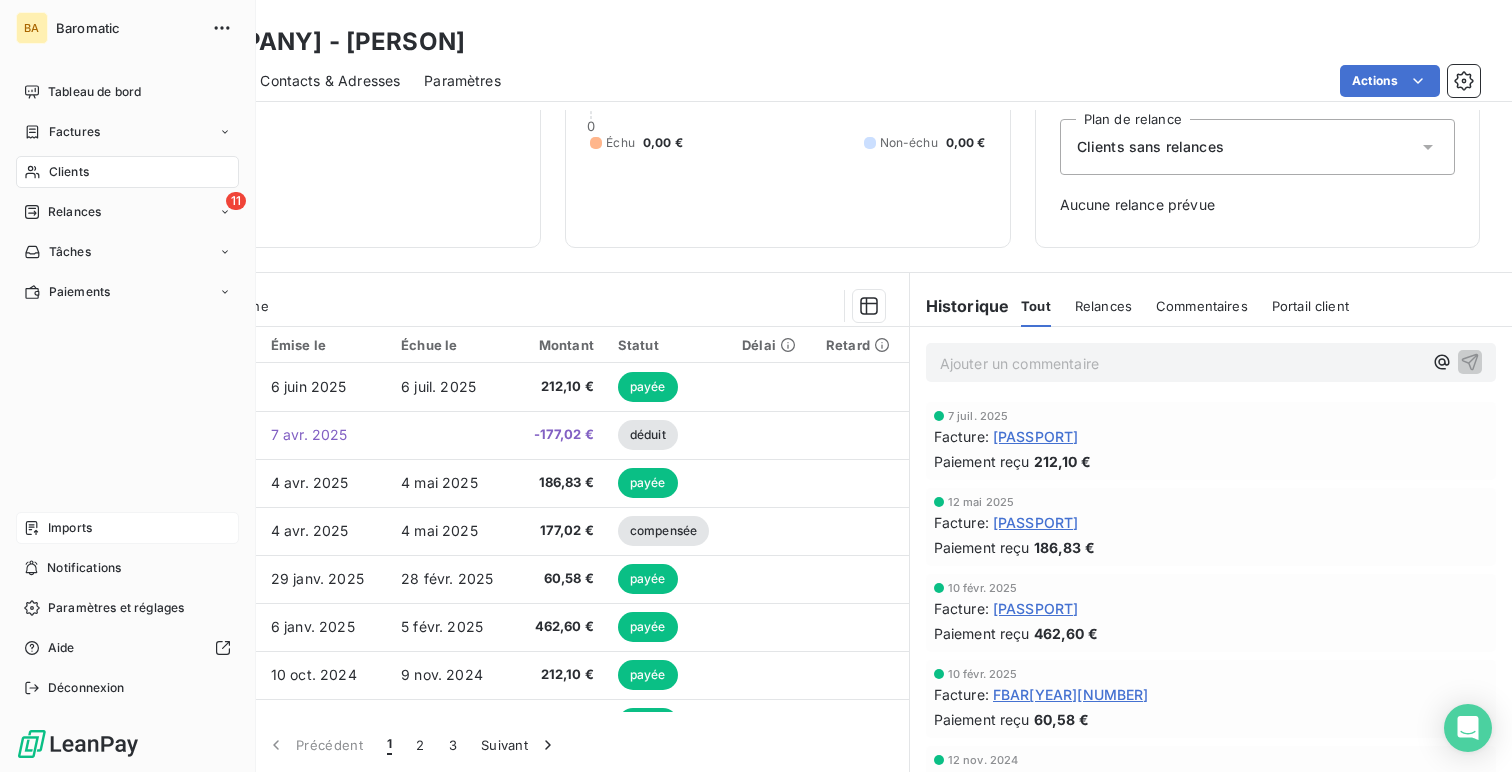 click on "Clients" at bounding box center (69, 172) 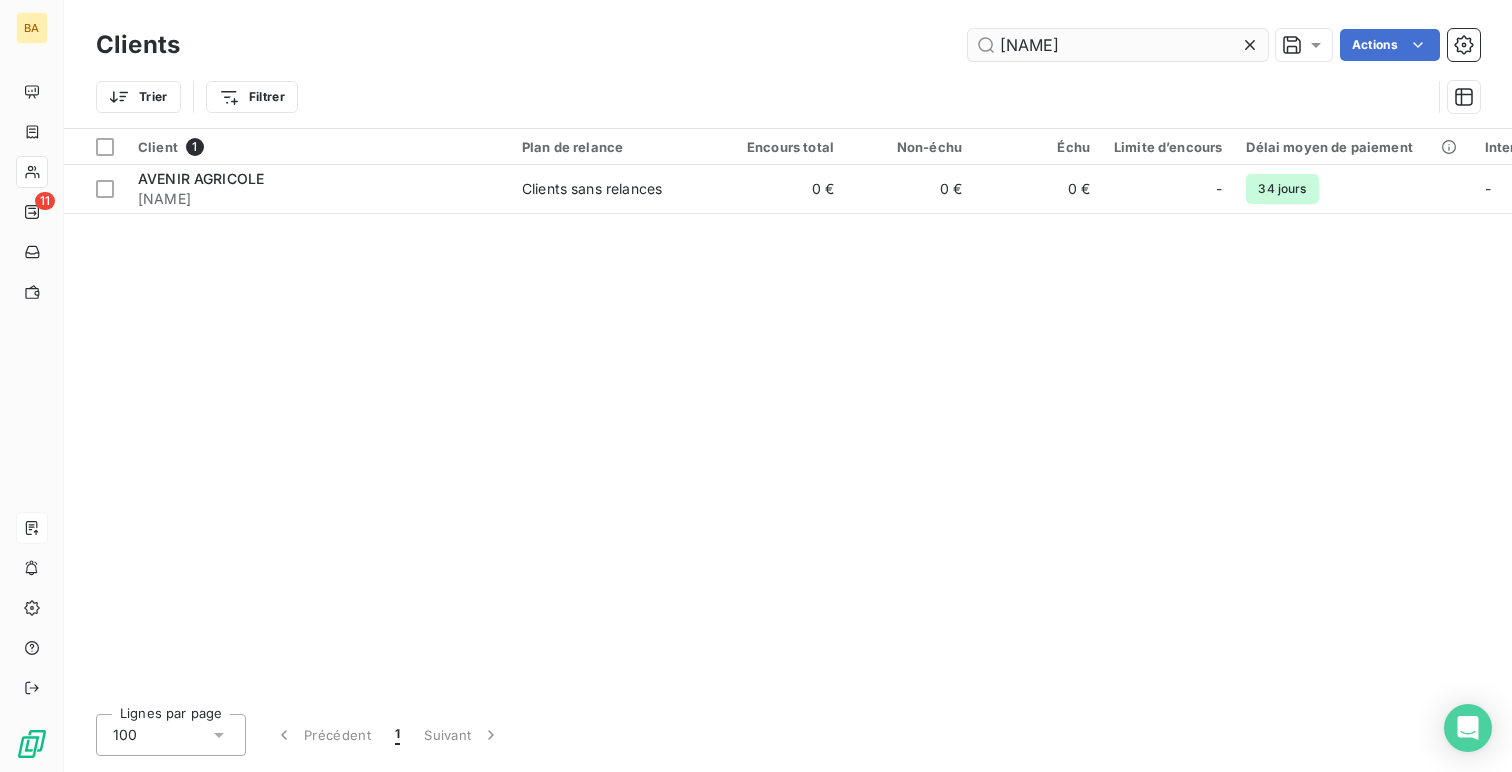 click on "[NAME]" at bounding box center [1118, 45] 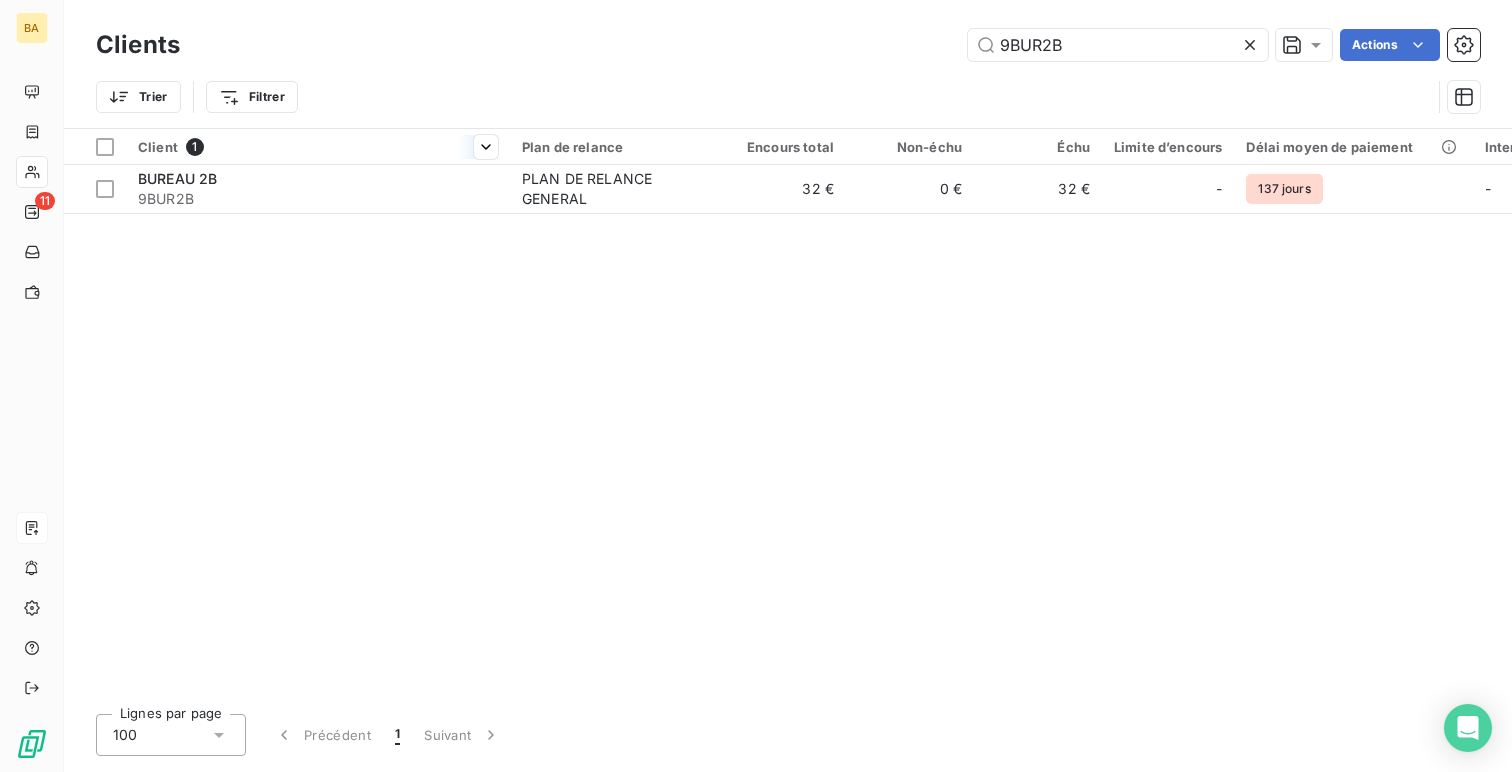 click on "9BUR2B" at bounding box center [318, 199] 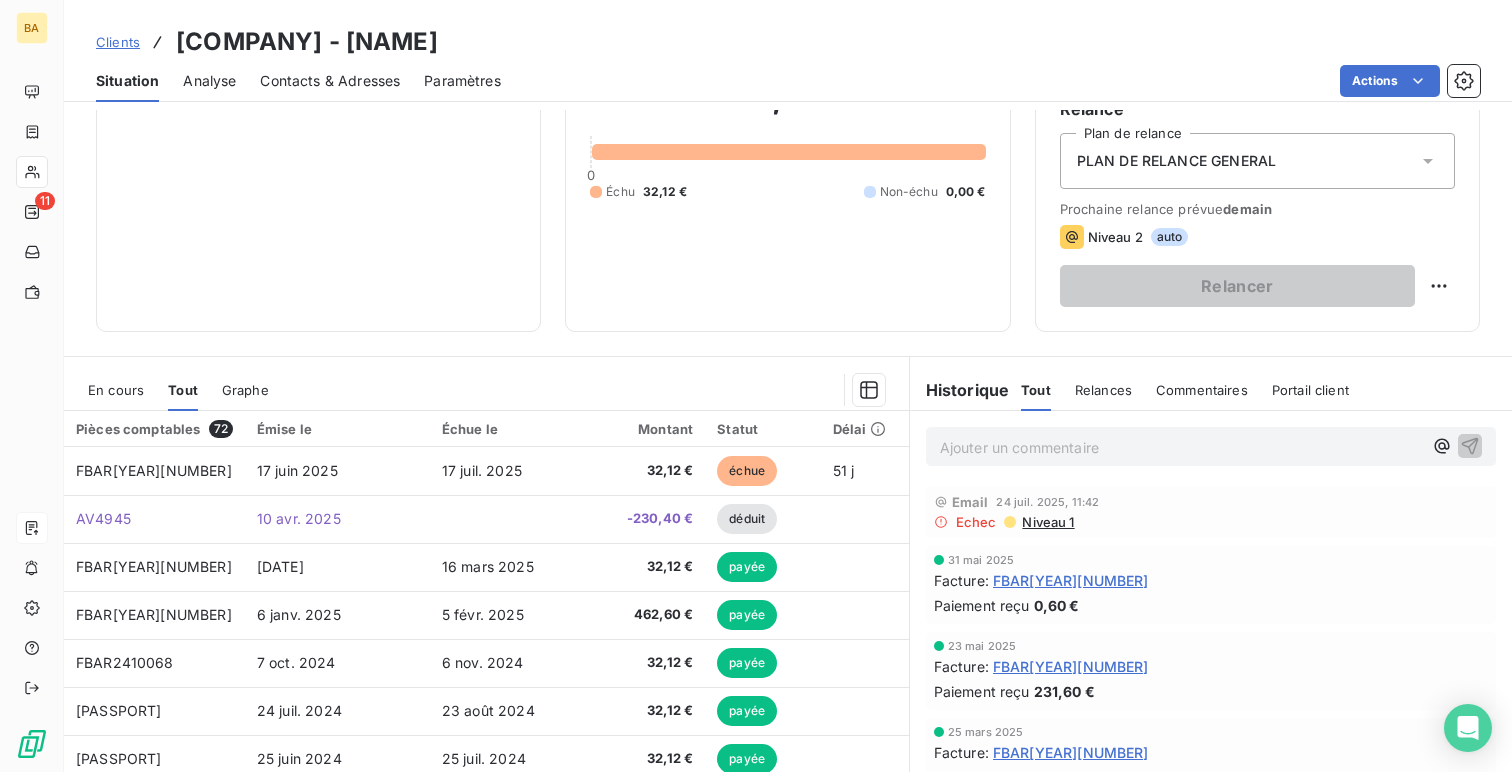 scroll, scrollTop: 222, scrollLeft: 0, axis: vertical 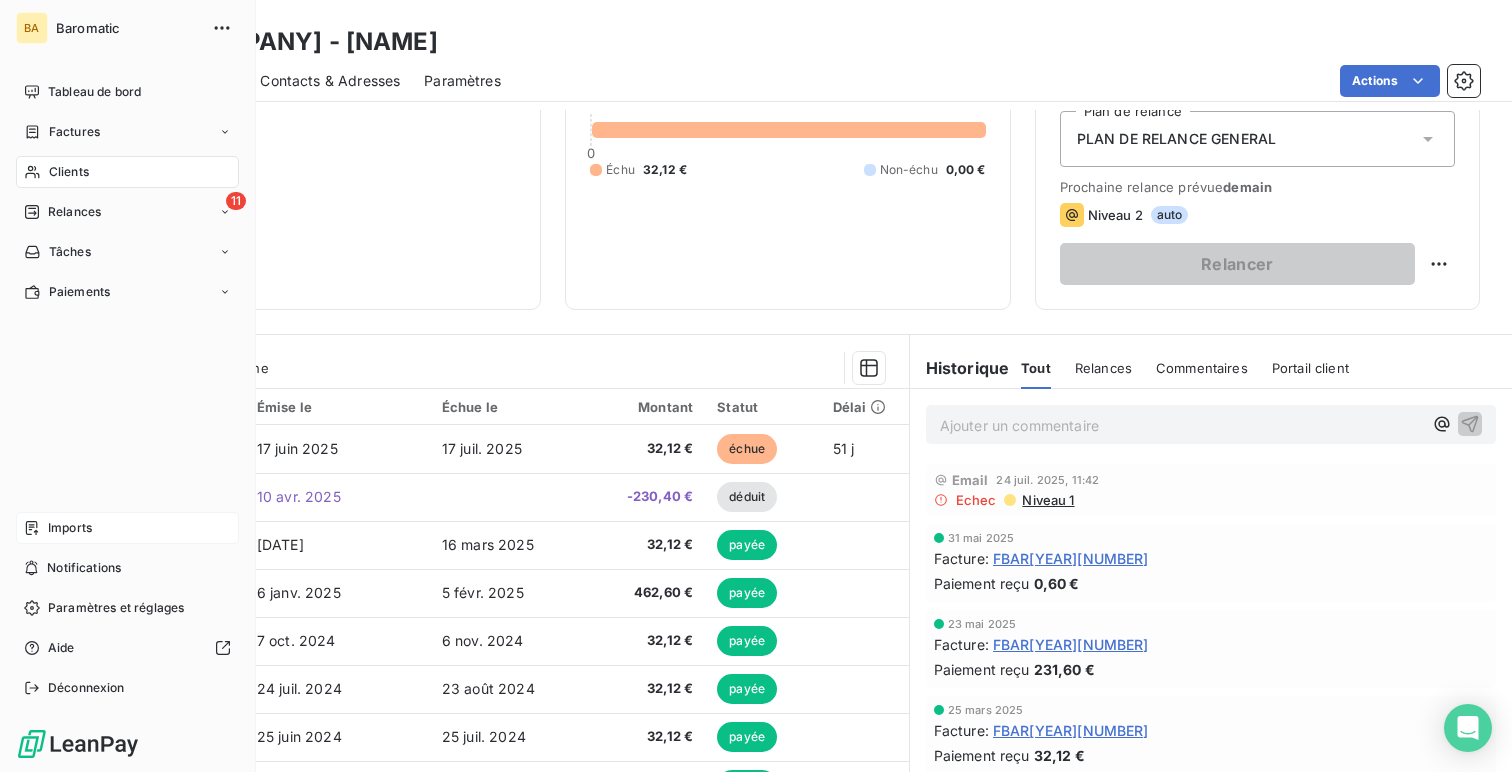 click on "Tableau de bord Factures Clients 11 Relances Tâches Paiements" at bounding box center [127, 192] 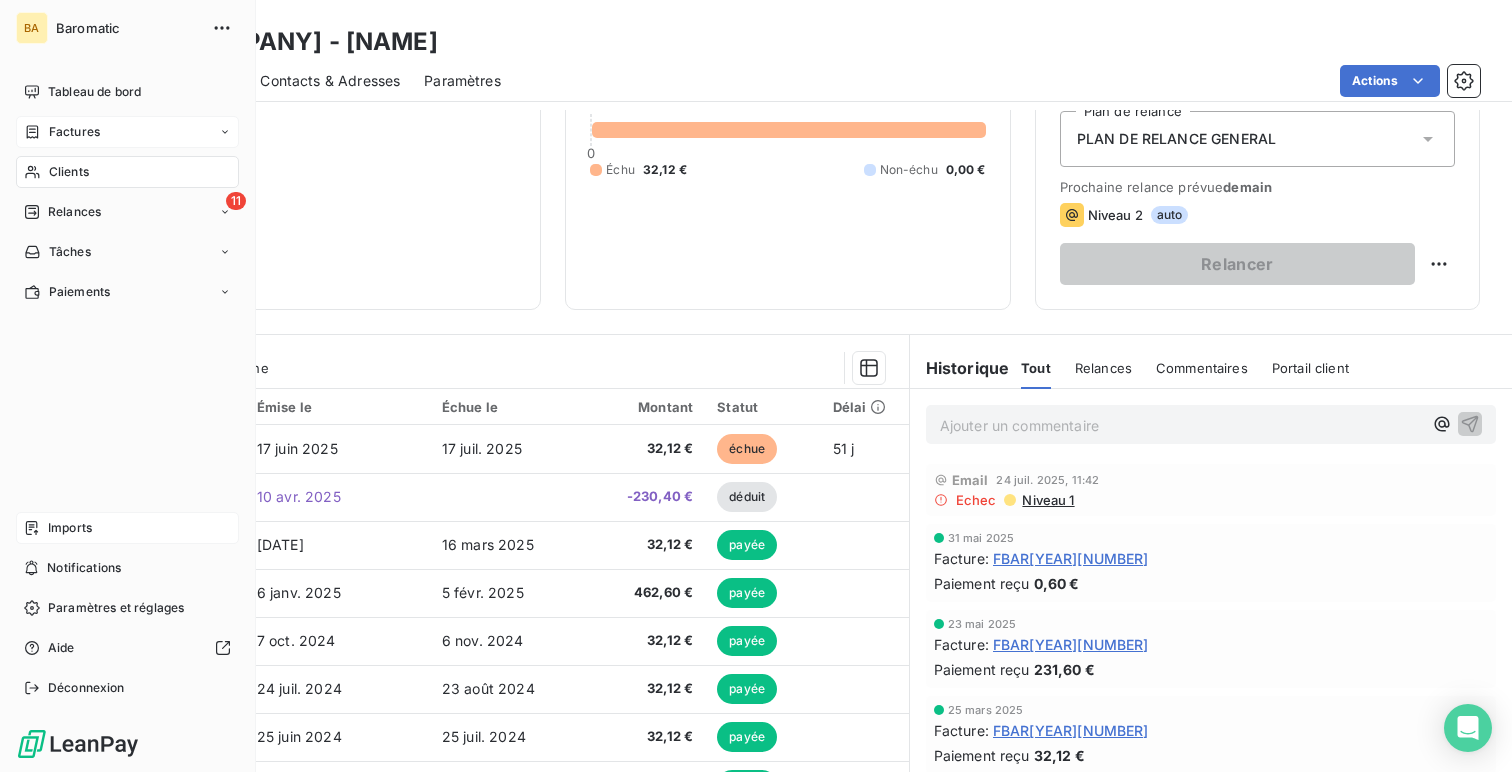 click on "Factures" at bounding box center [127, 132] 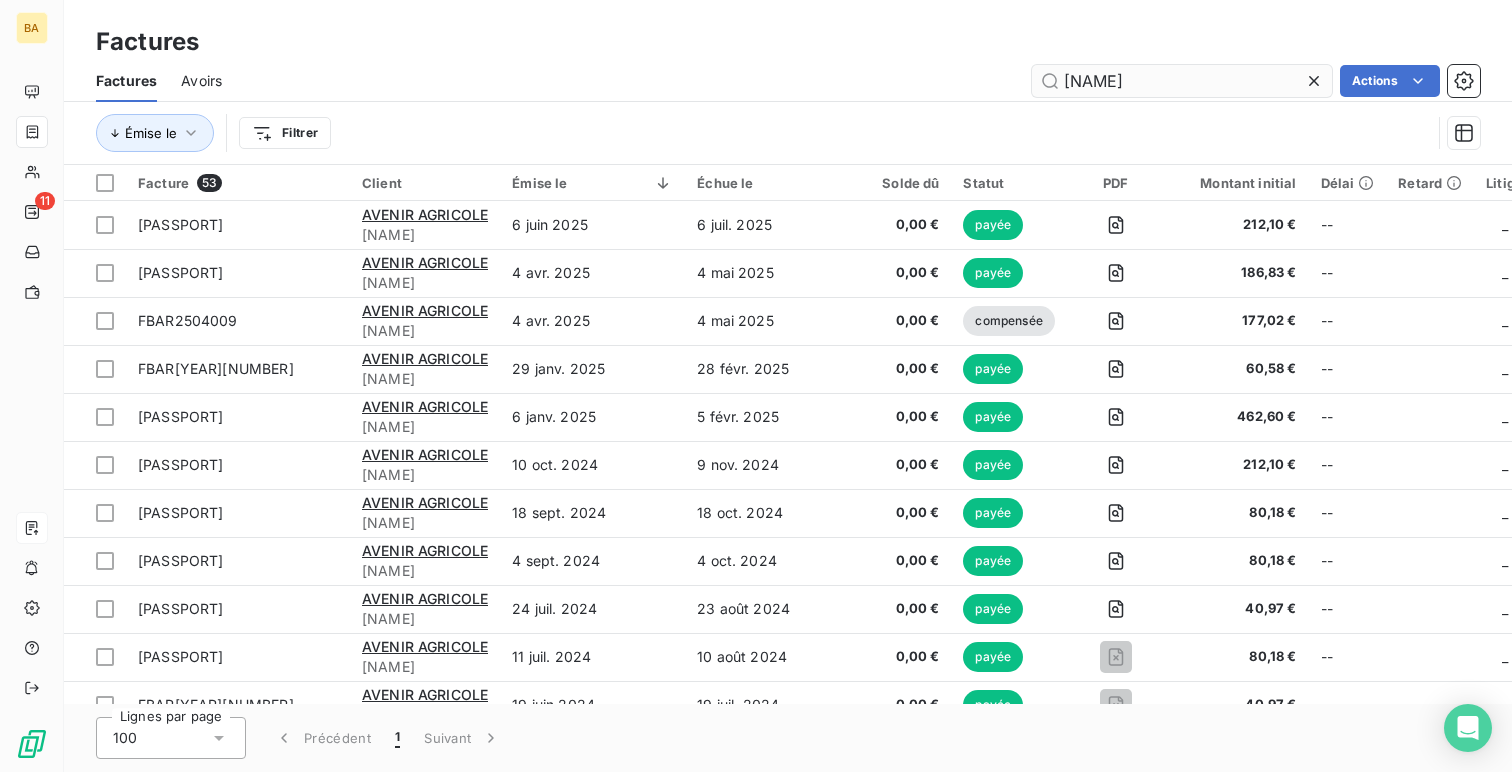 click on "[NAME]" at bounding box center (1182, 81) 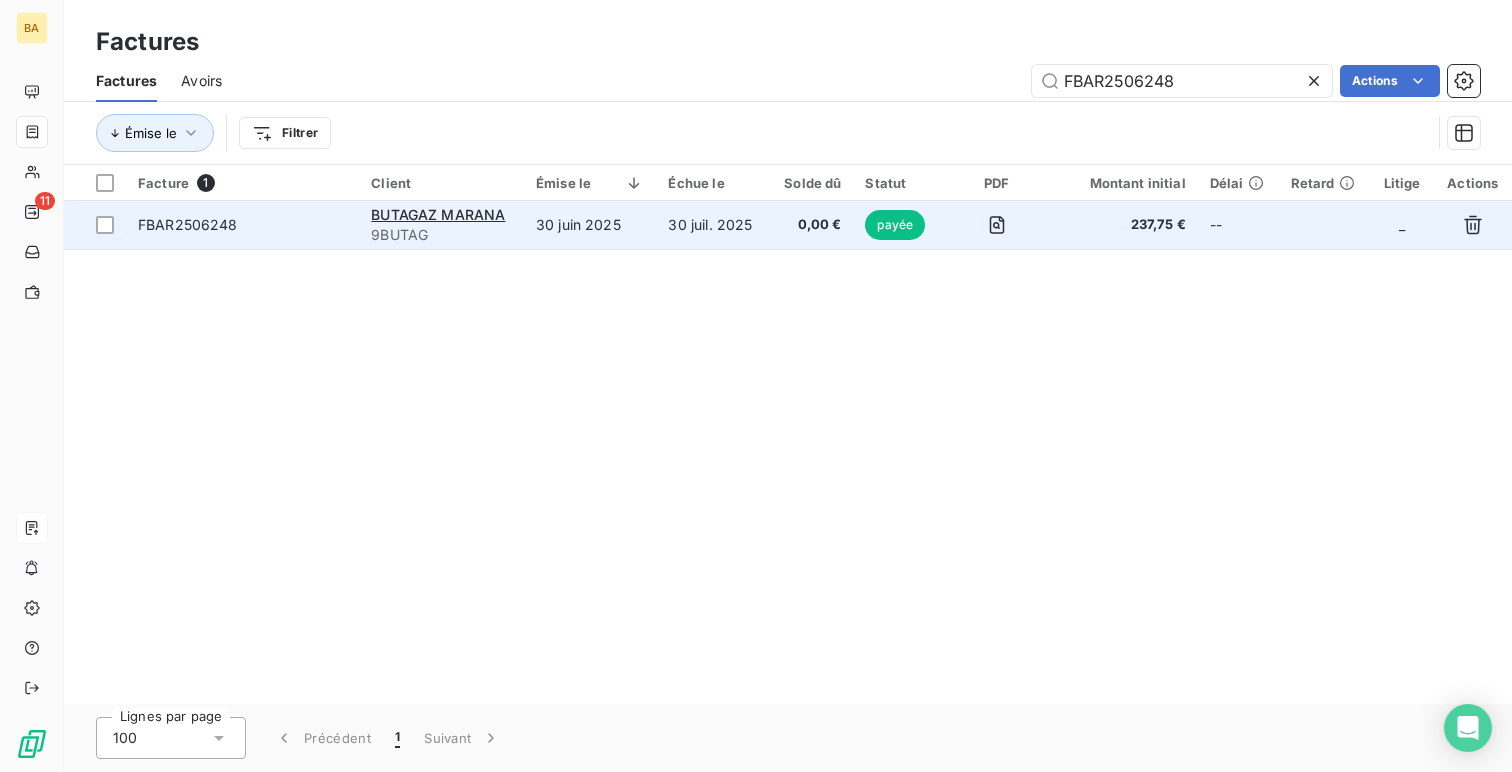 click on "FBAR2506248" at bounding box center (242, 225) 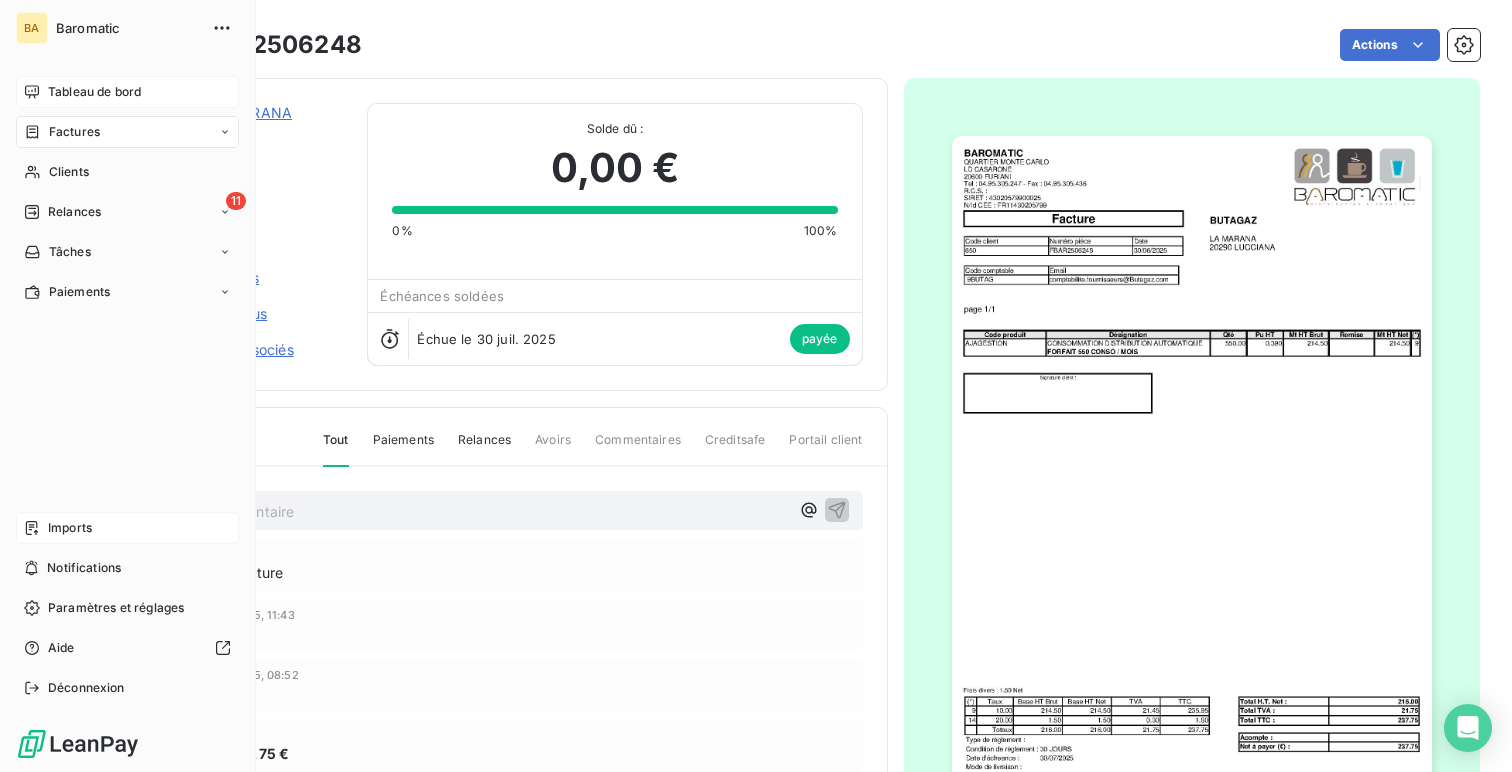 click on "Tableau de bord" at bounding box center [127, 92] 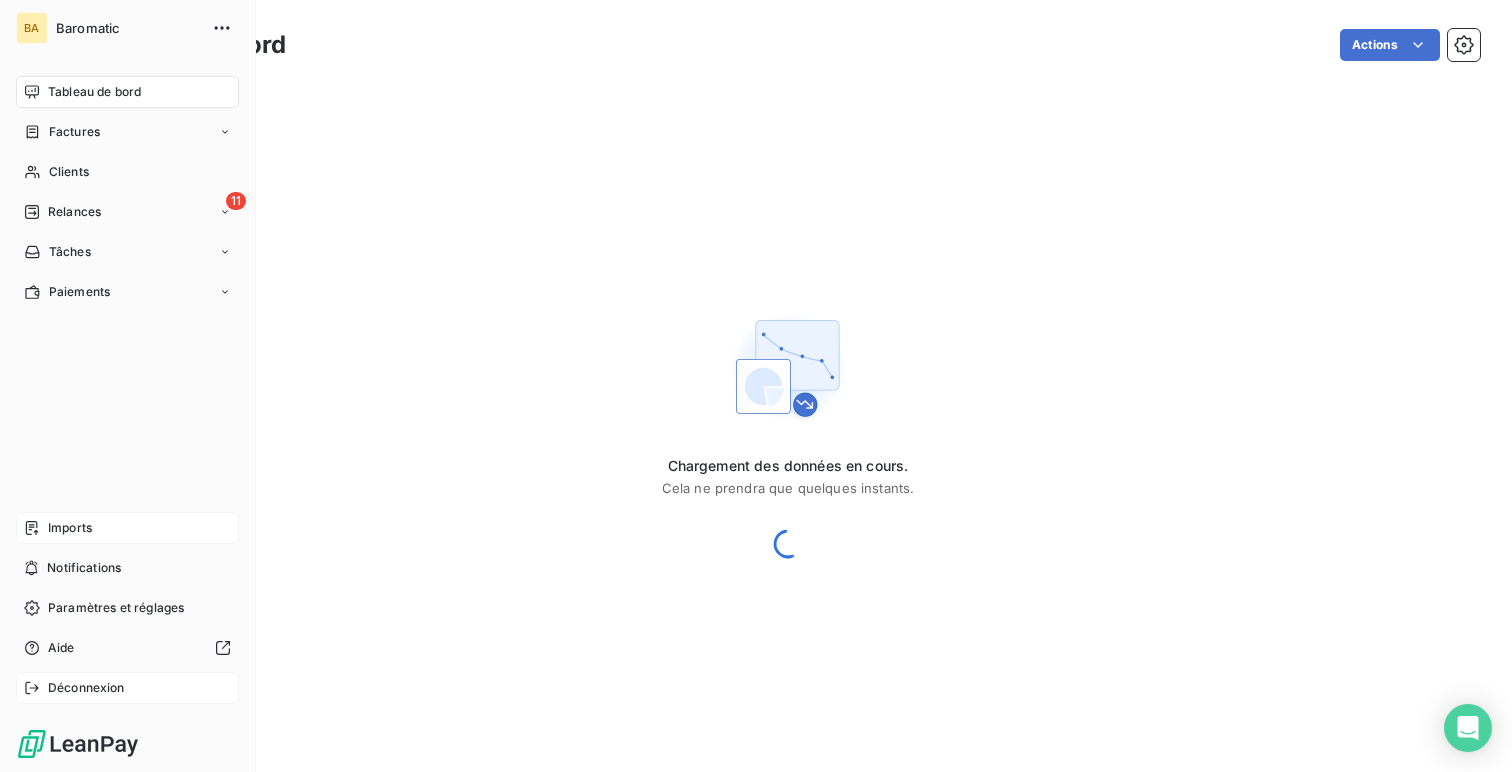 click on "Déconnexion" at bounding box center [127, 688] 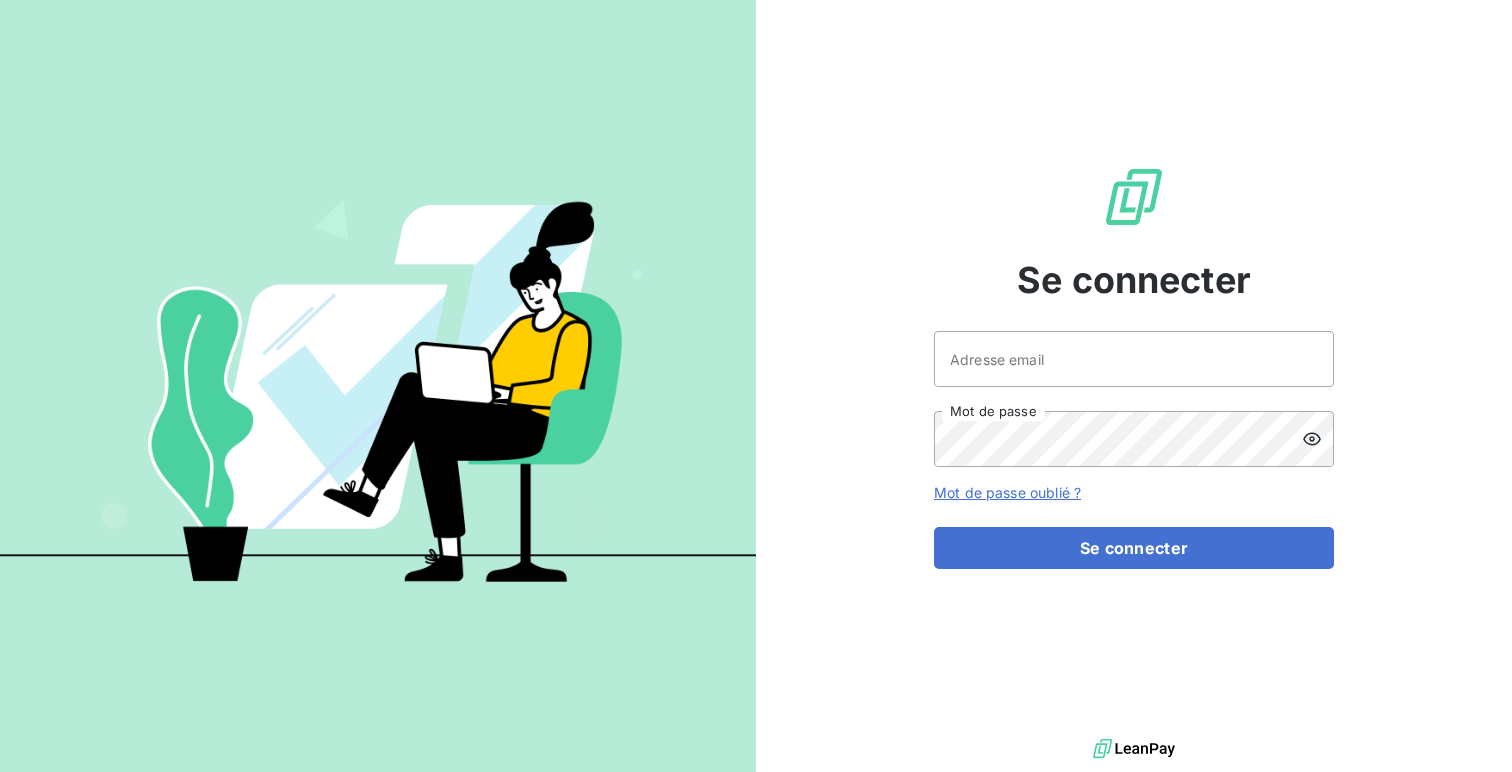 scroll, scrollTop: 0, scrollLeft: 0, axis: both 